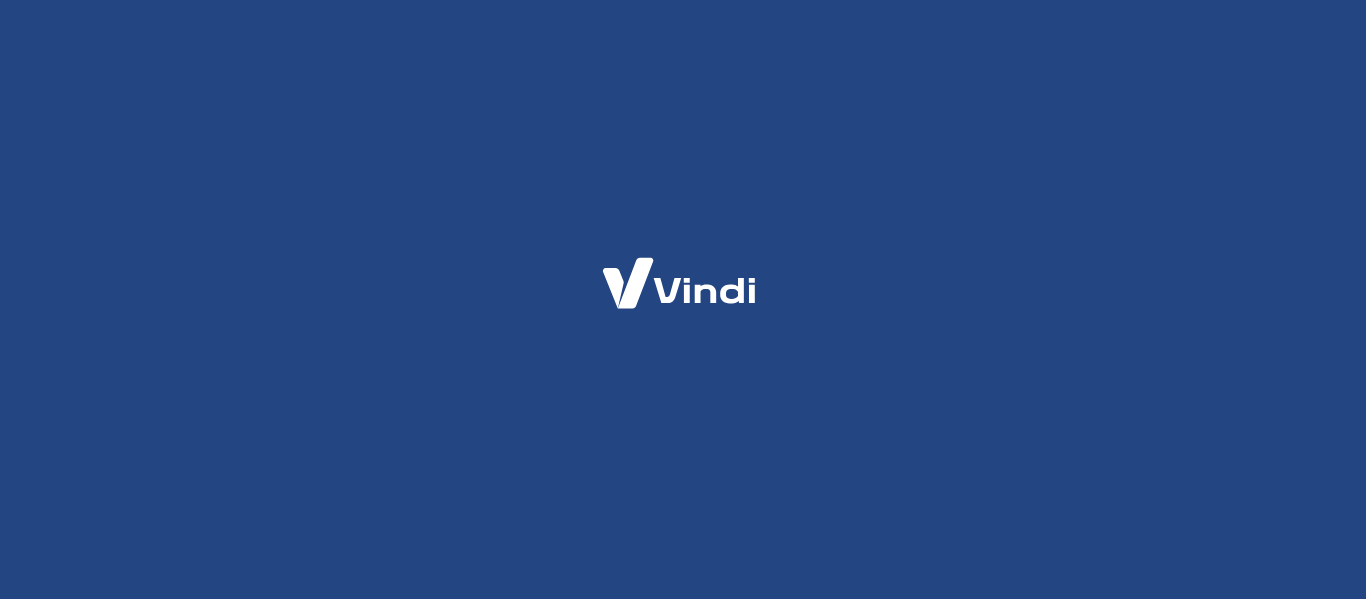 scroll, scrollTop: 0, scrollLeft: 0, axis: both 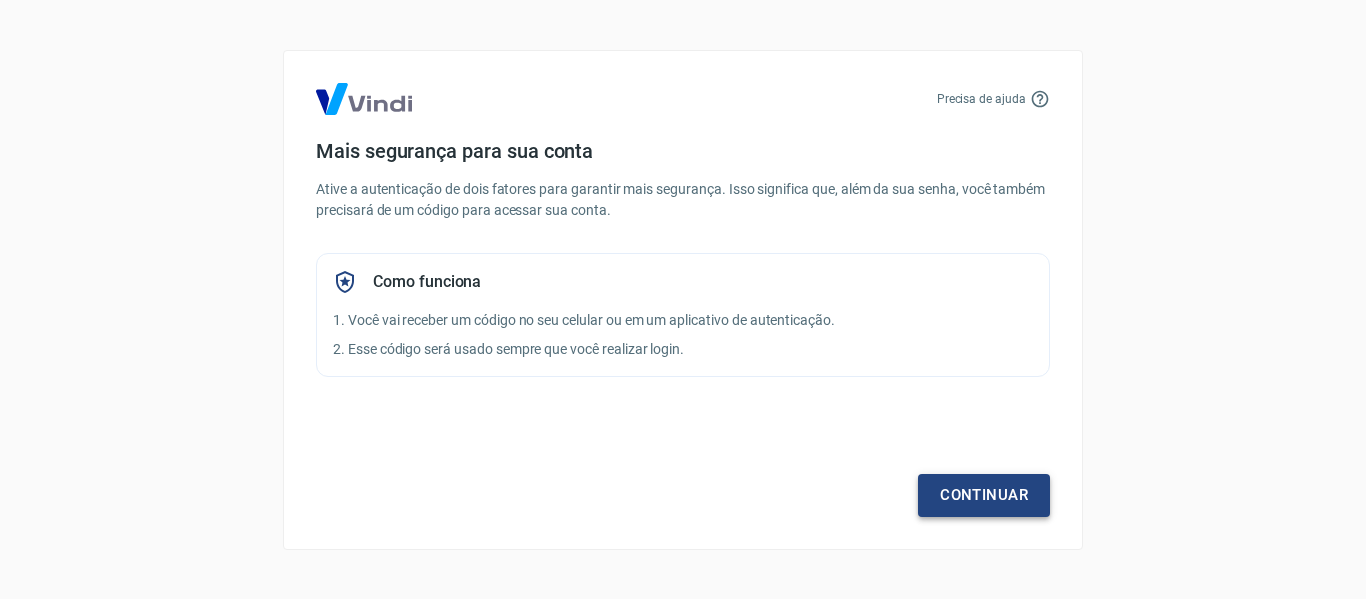 click on "Continuar" at bounding box center [984, 495] 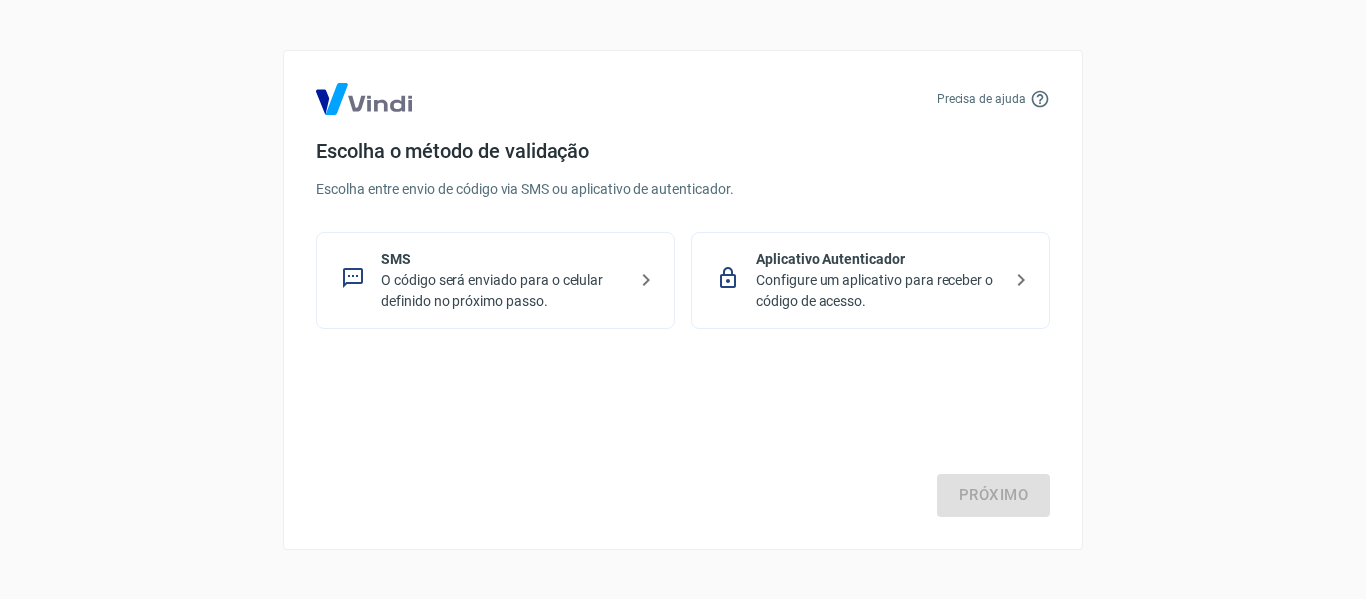 click on "O código será enviado para o celular definido no próximo passo." at bounding box center (503, 291) 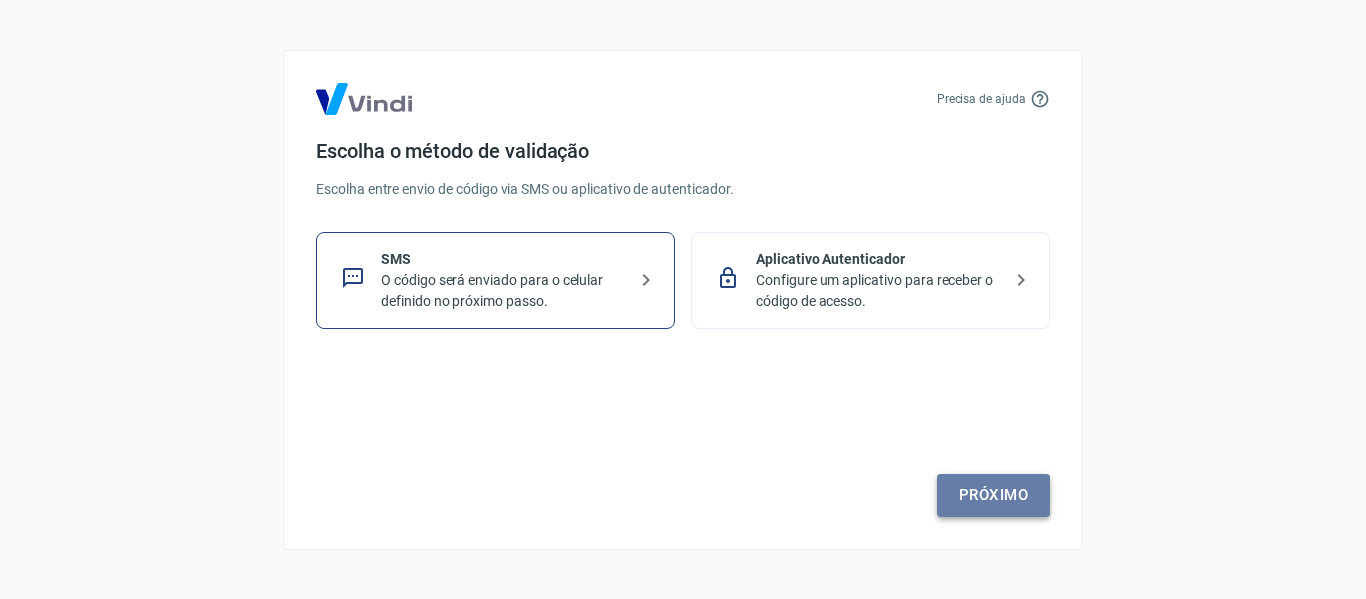 click on "Próximo" at bounding box center (993, 495) 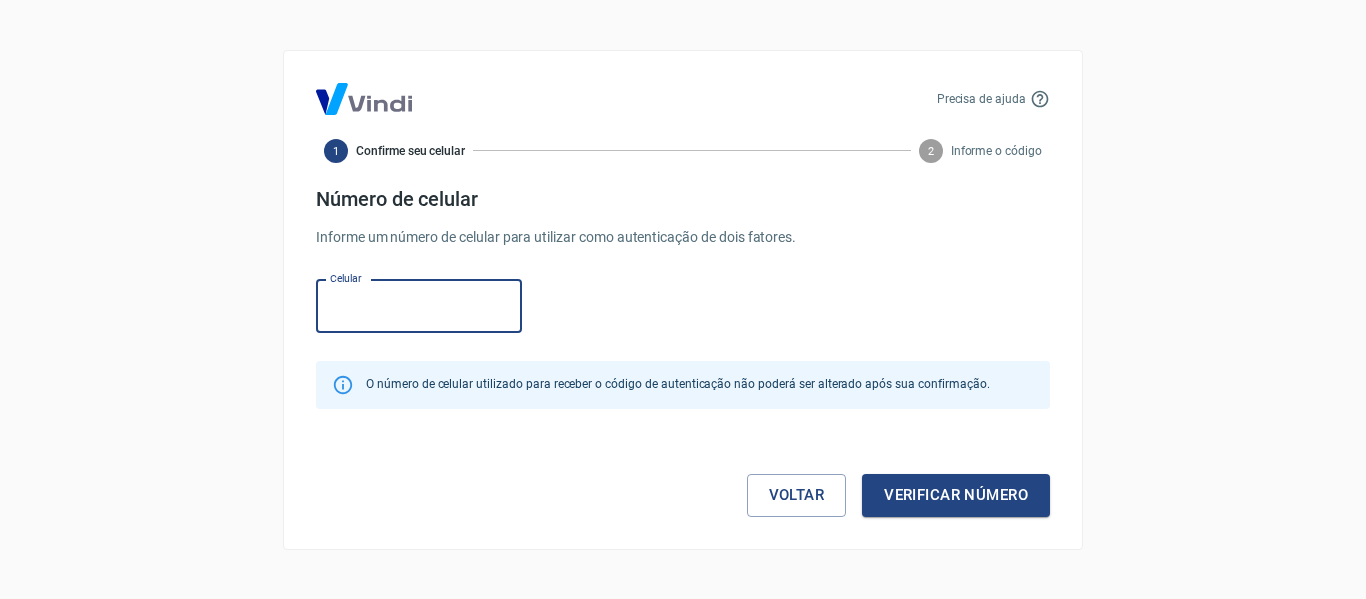 click on "Celular" at bounding box center [419, 306] 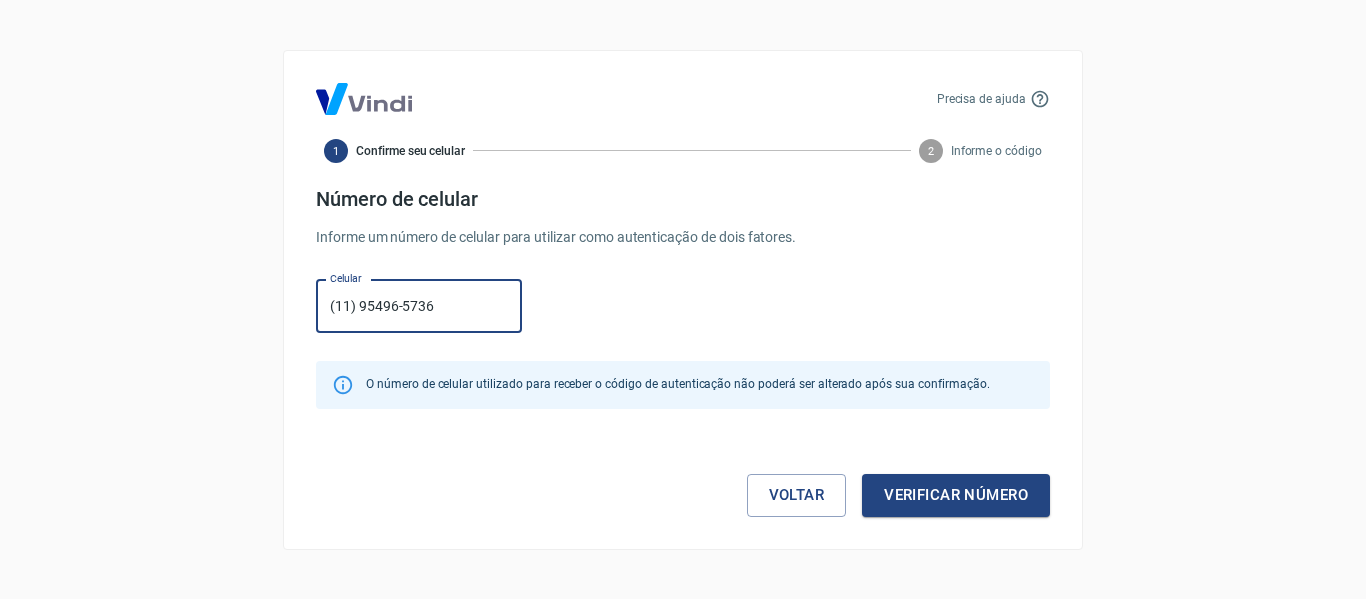 type on "(11) 95496-5736" 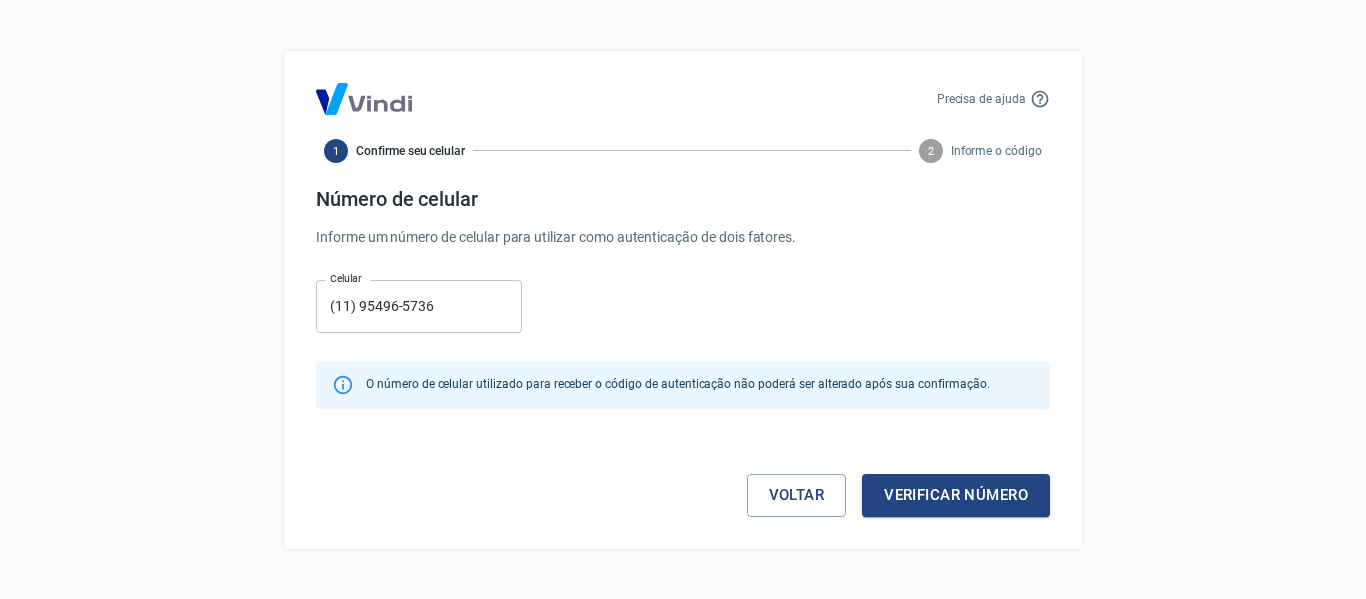 click 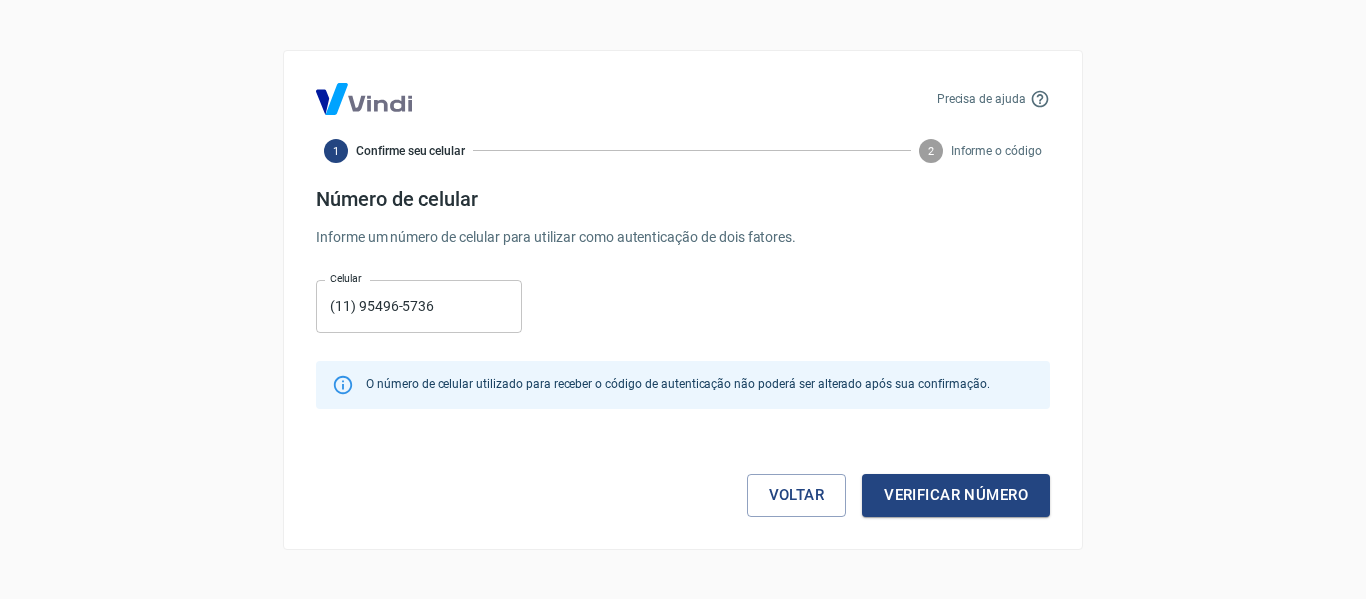 click 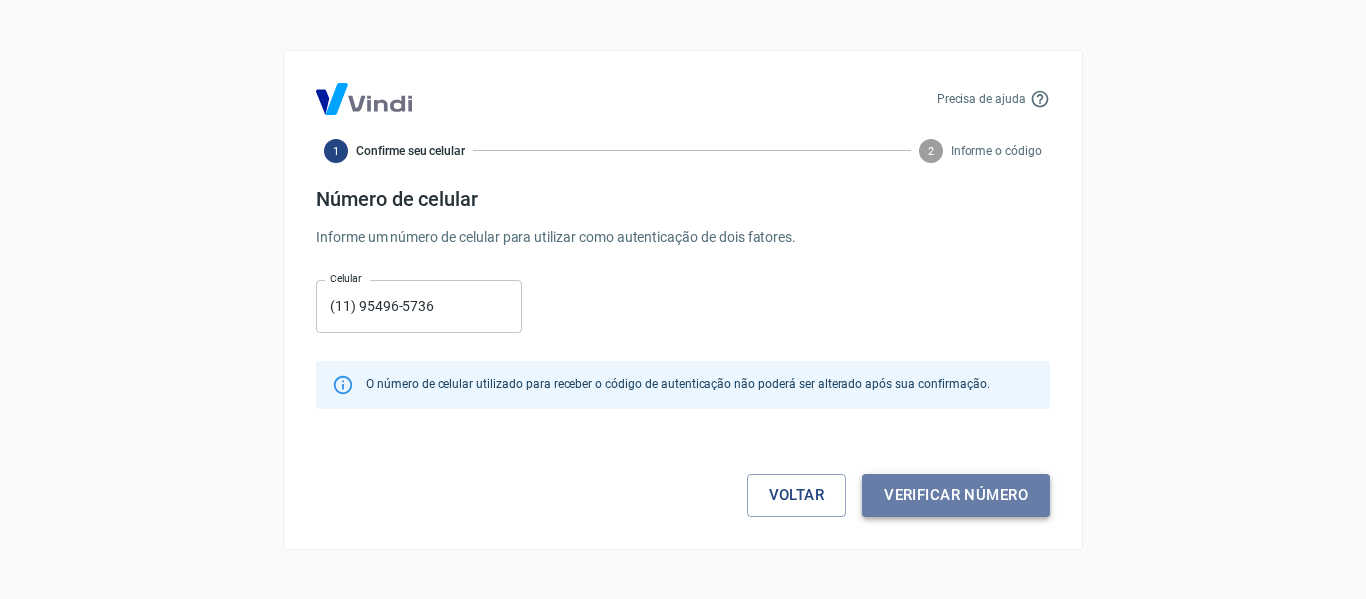 click on "Verificar número" at bounding box center (956, 495) 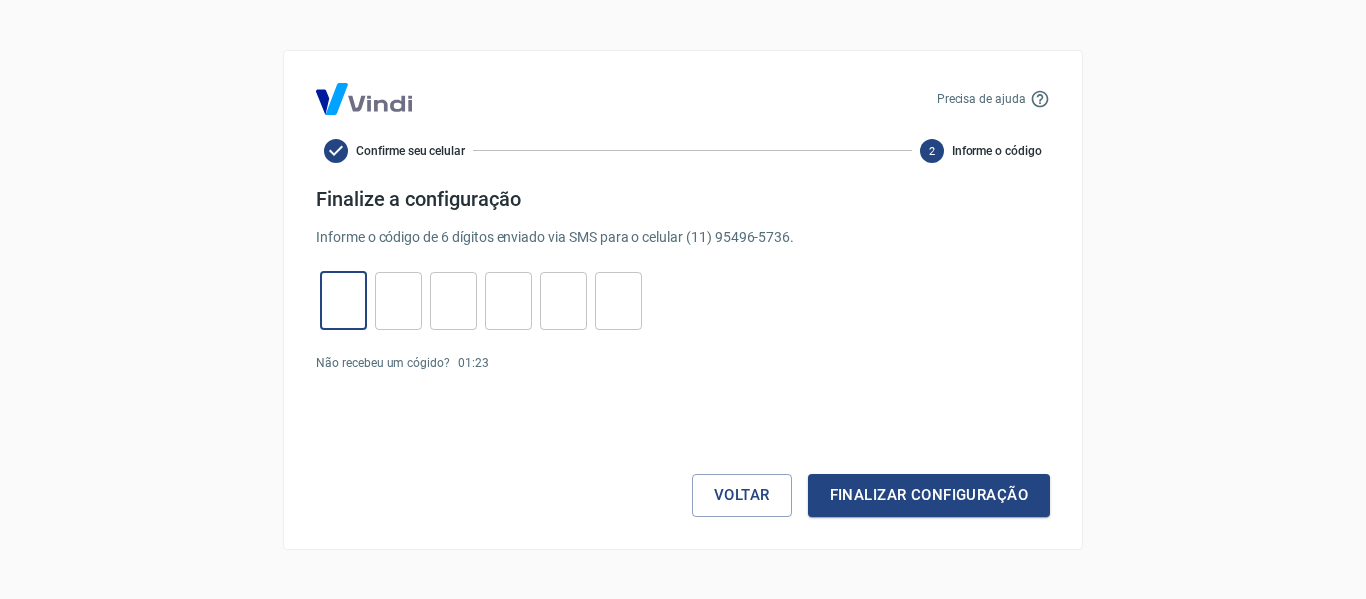 click at bounding box center [343, 300] 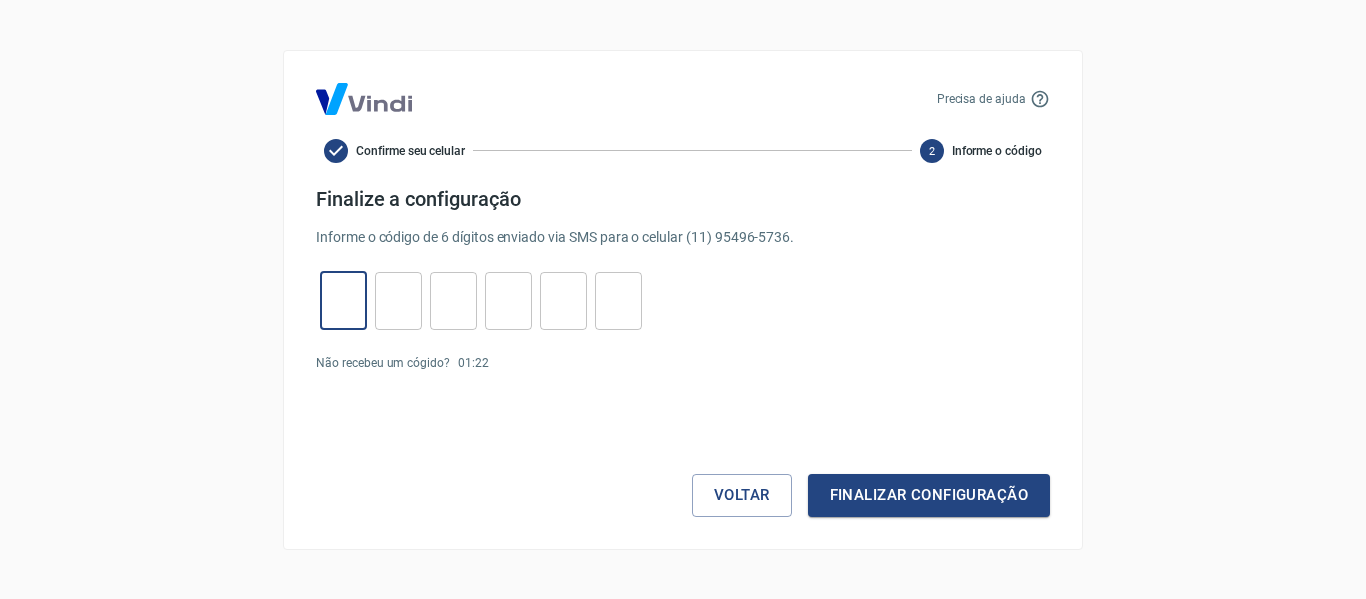 type on "0" 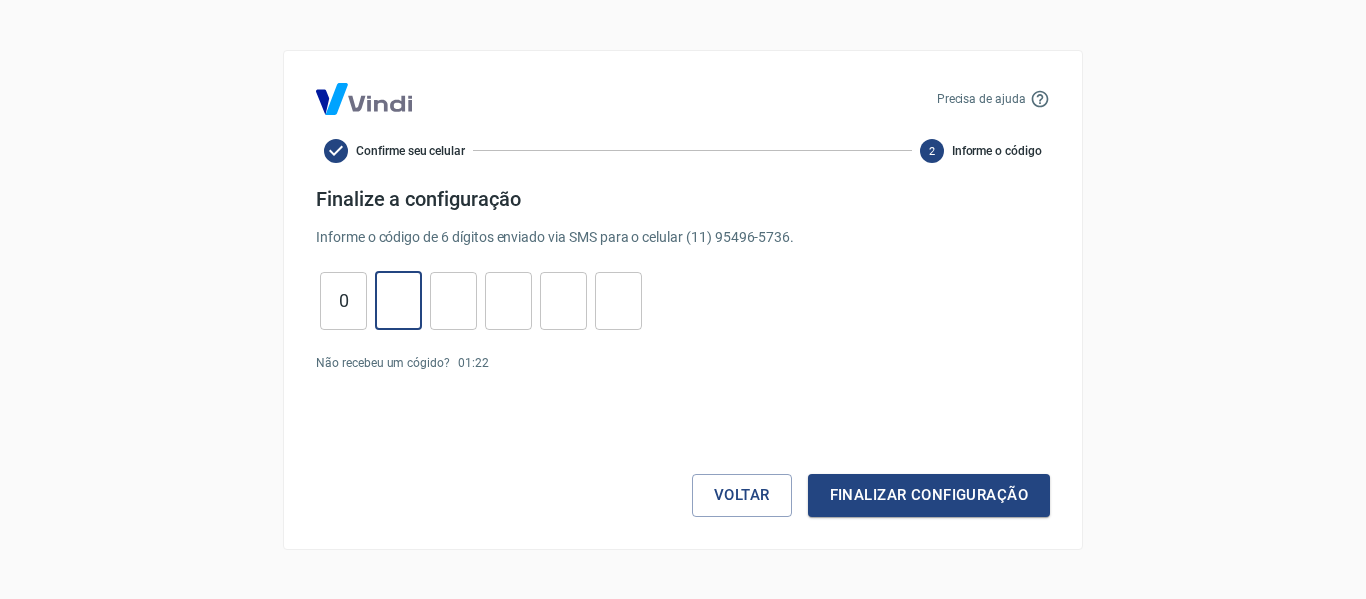 type on "9" 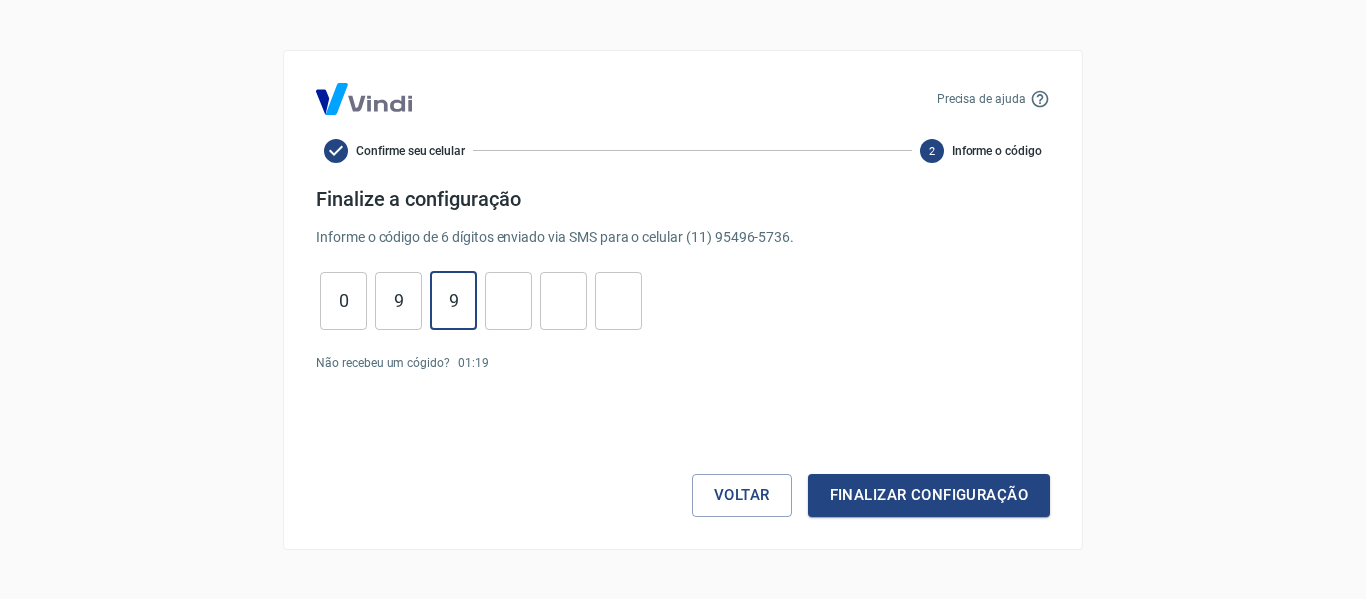 type on "9" 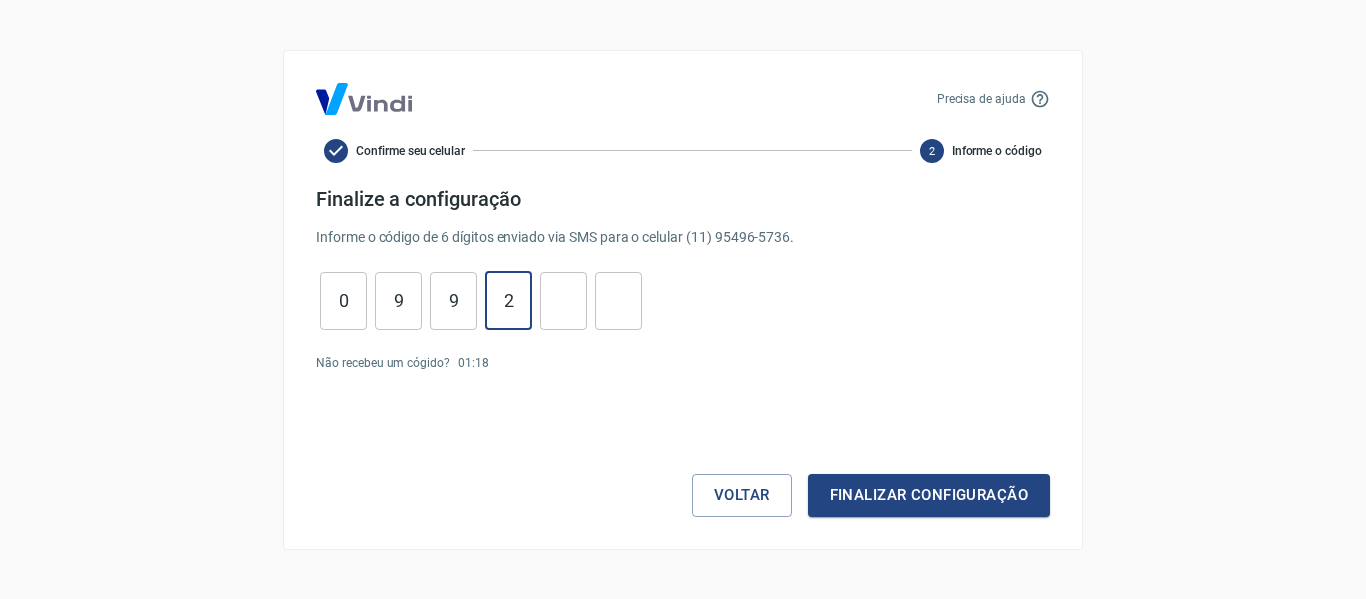 type on "2" 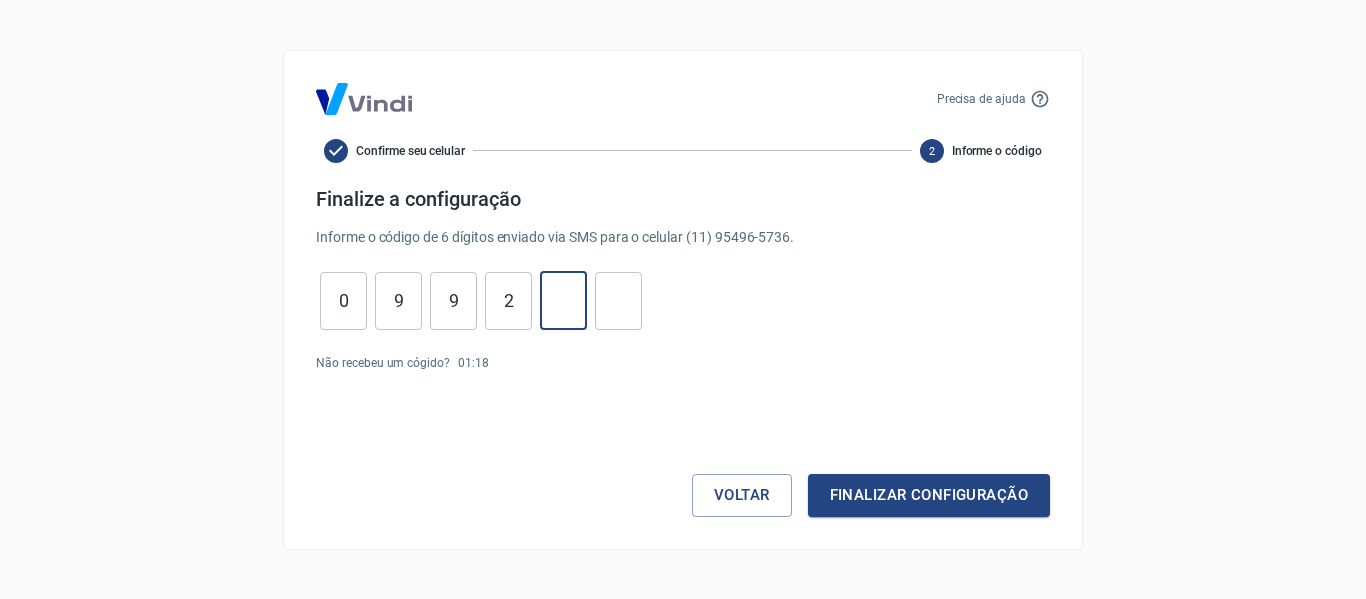 type on "3" 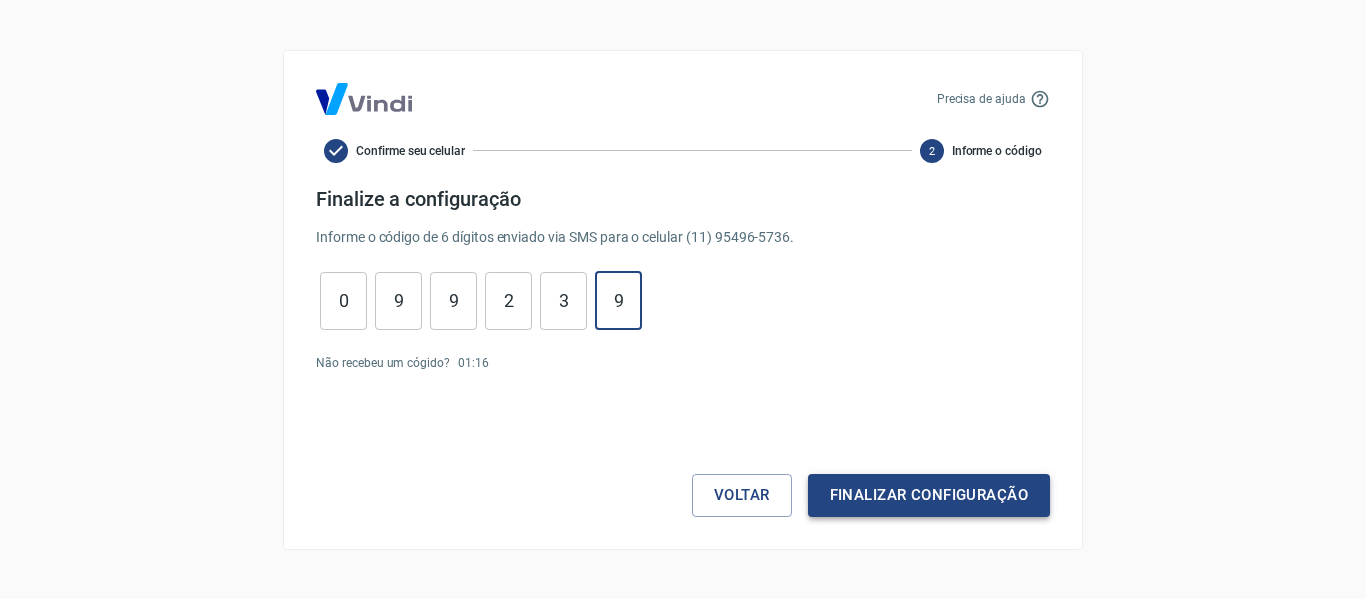 type on "9" 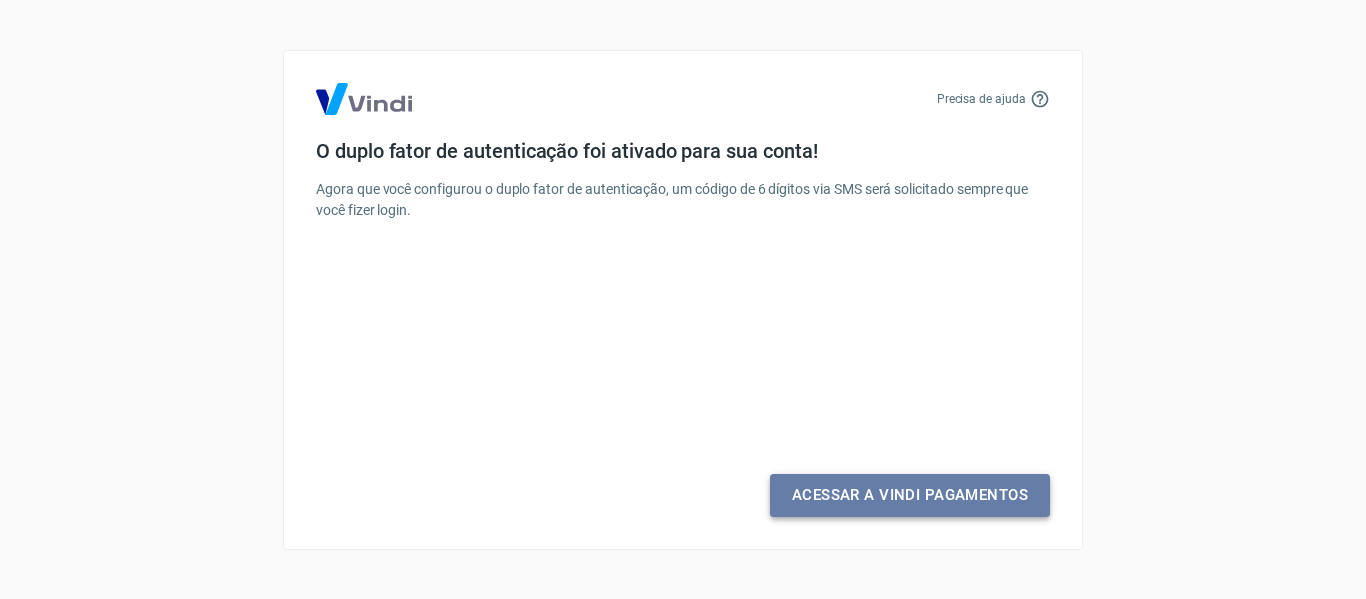 click on "Acessar a Vindi Pagamentos" at bounding box center (910, 495) 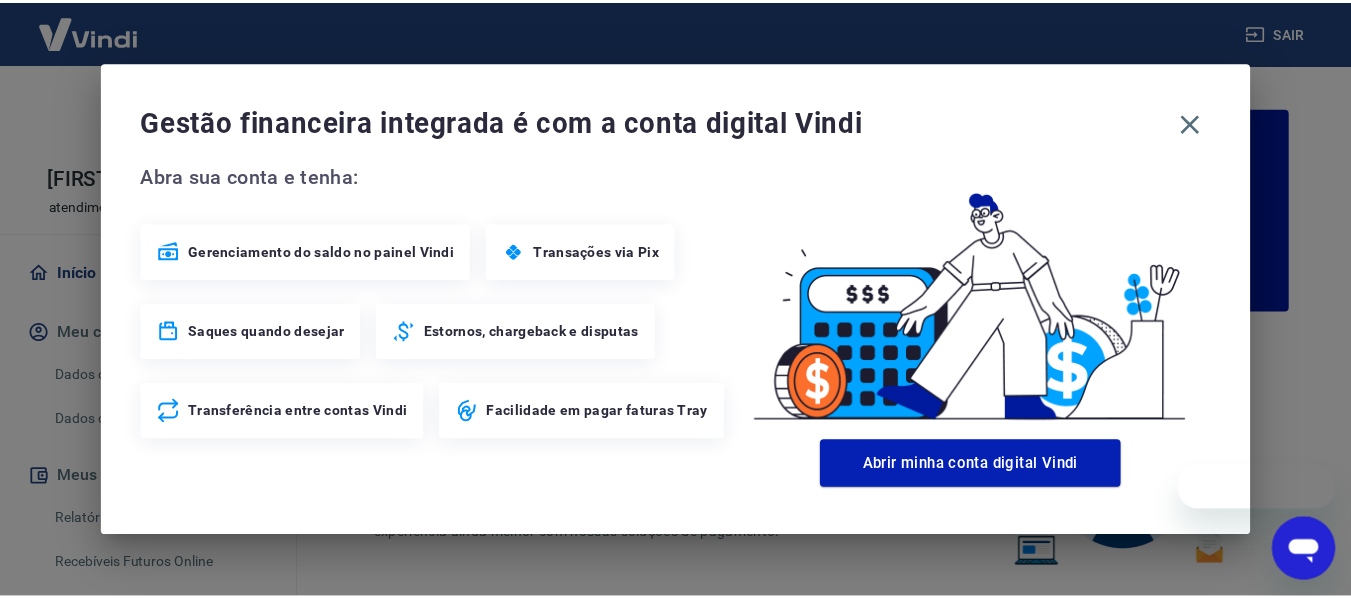 scroll, scrollTop: 0, scrollLeft: 0, axis: both 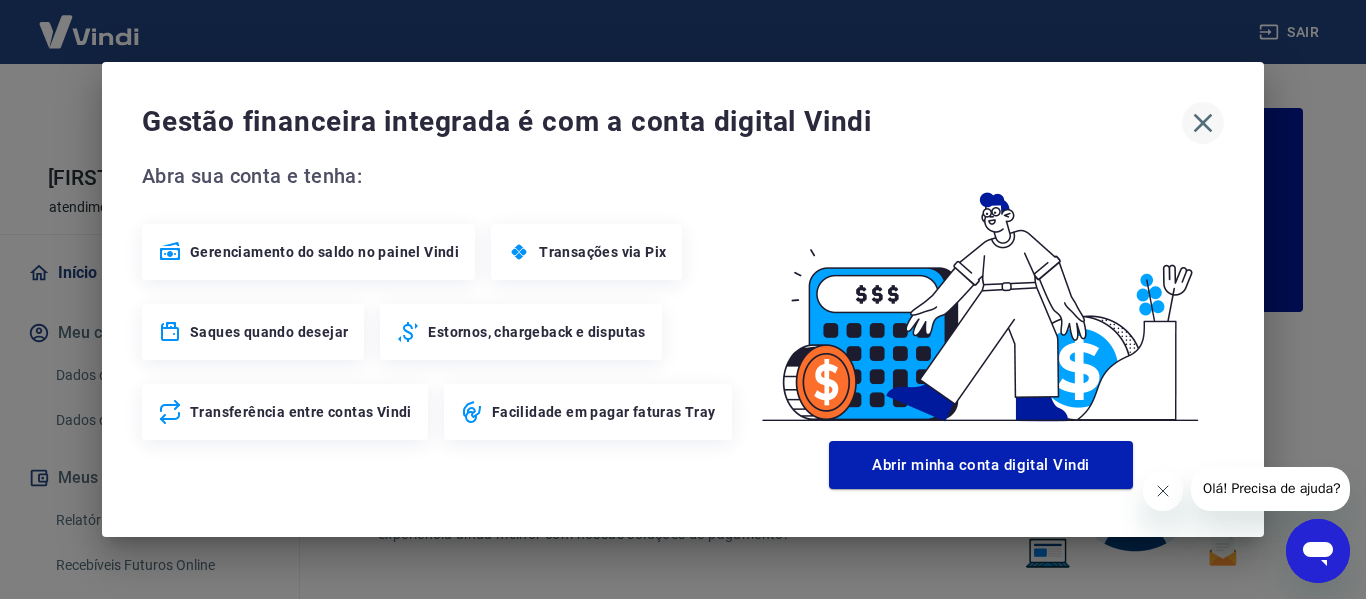 click 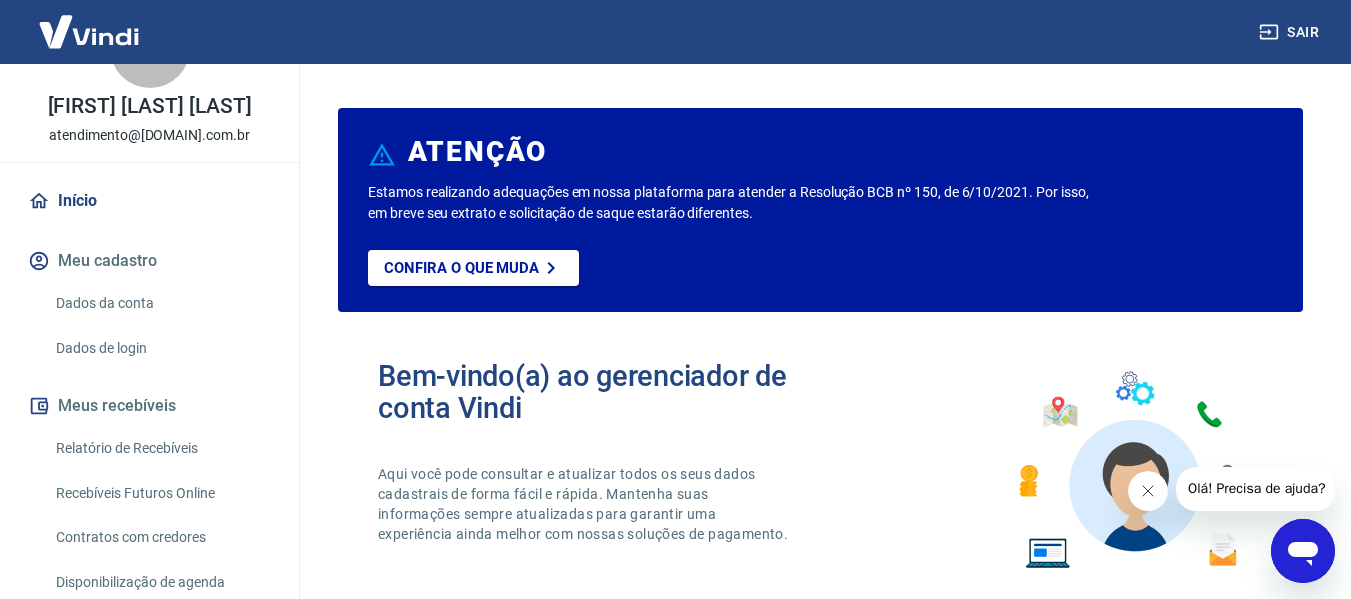 scroll, scrollTop: 100, scrollLeft: 0, axis: vertical 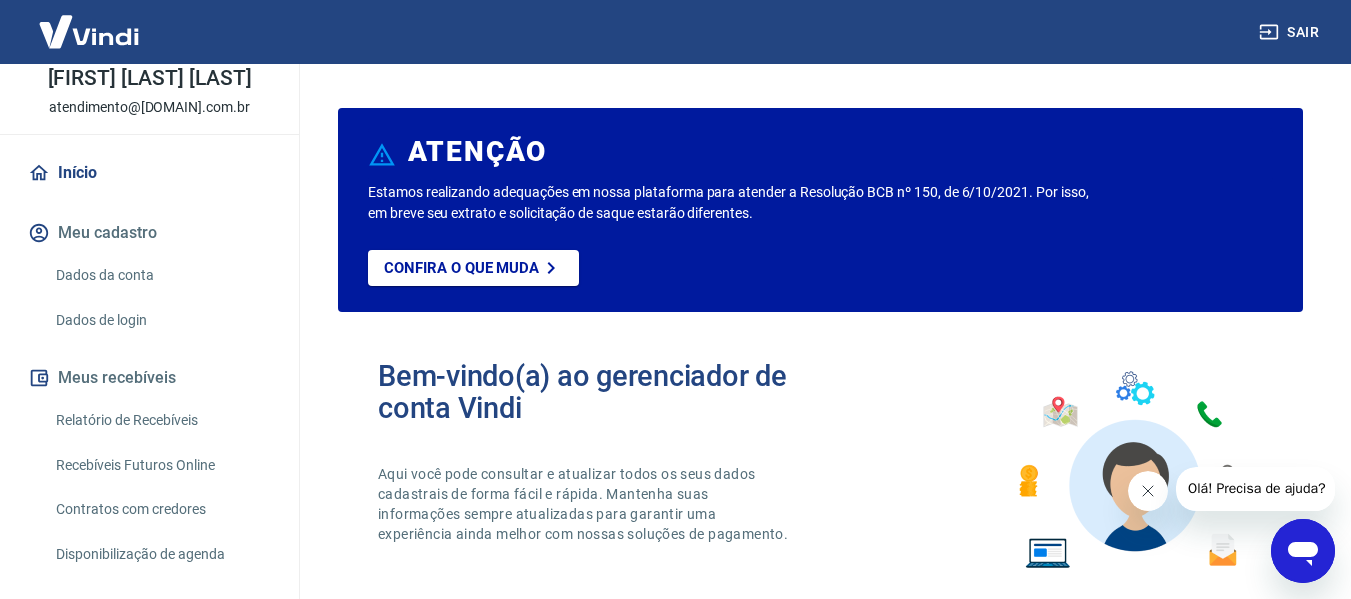 click on "Dados da conta" at bounding box center (161, 275) 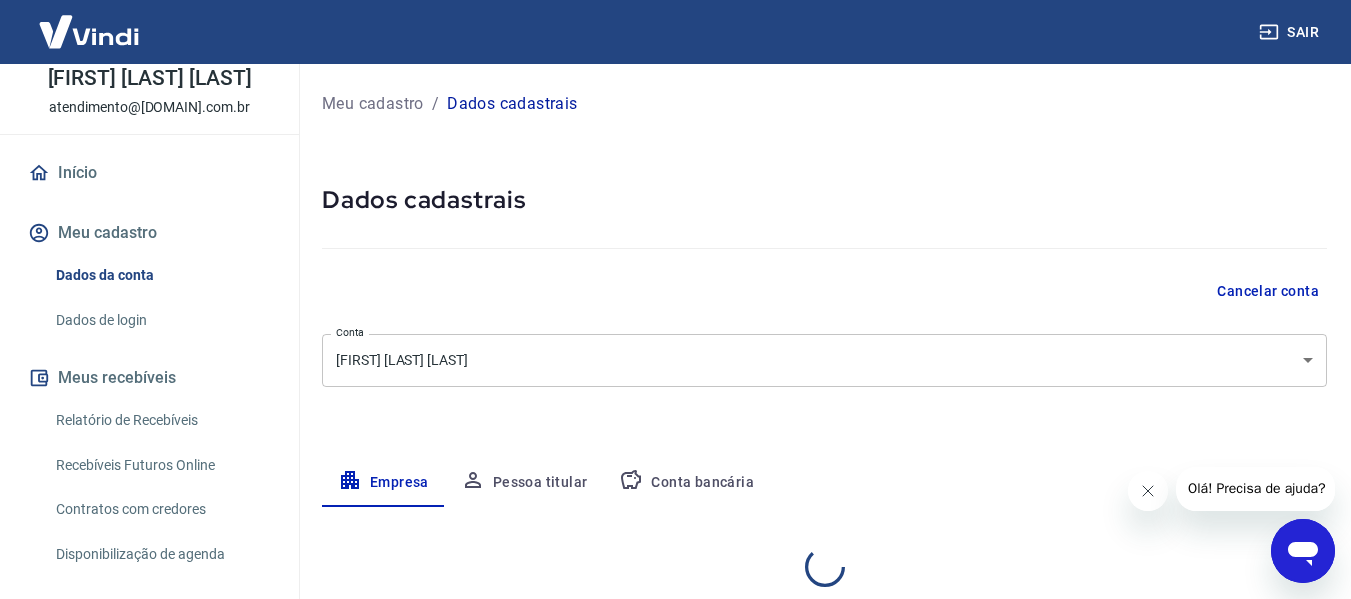 select on "SP" 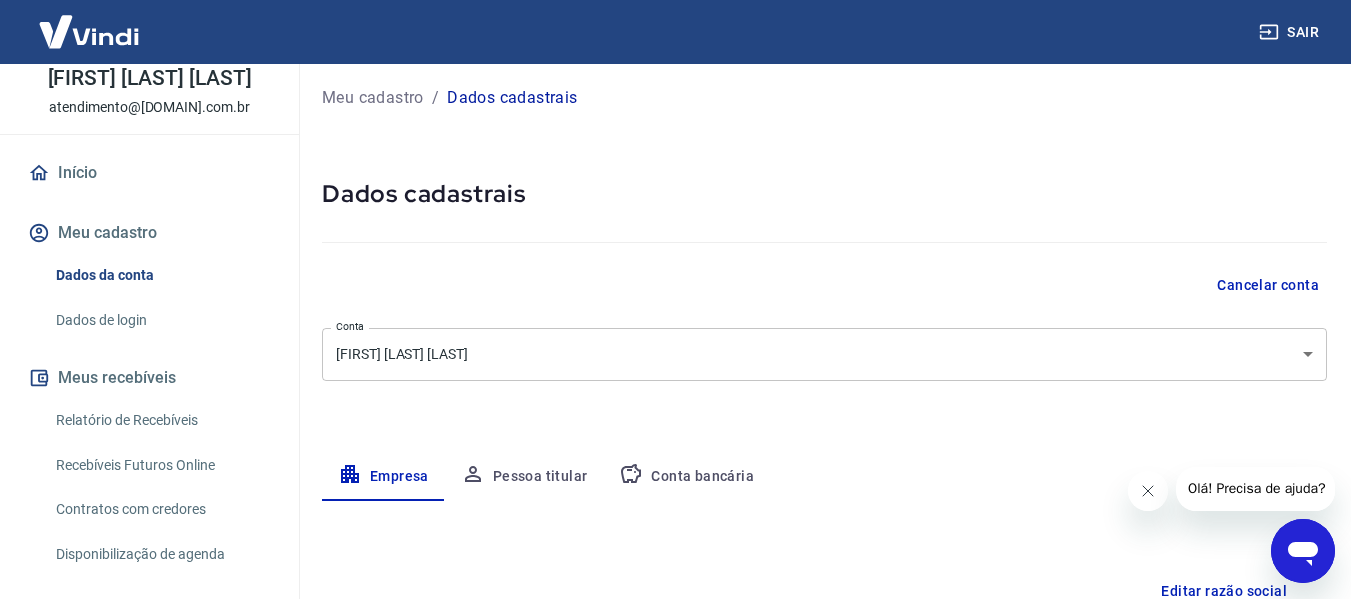 scroll, scrollTop: 0, scrollLeft: 0, axis: both 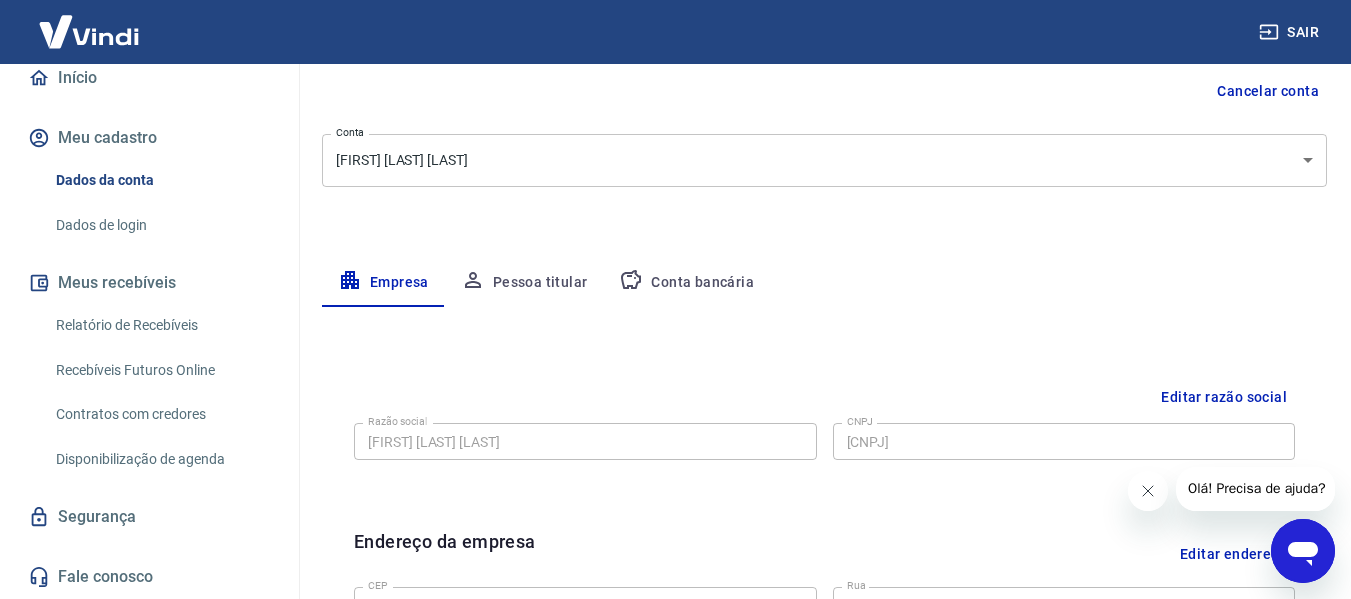 click on "Relatório de Recebíveis" at bounding box center (161, 325) 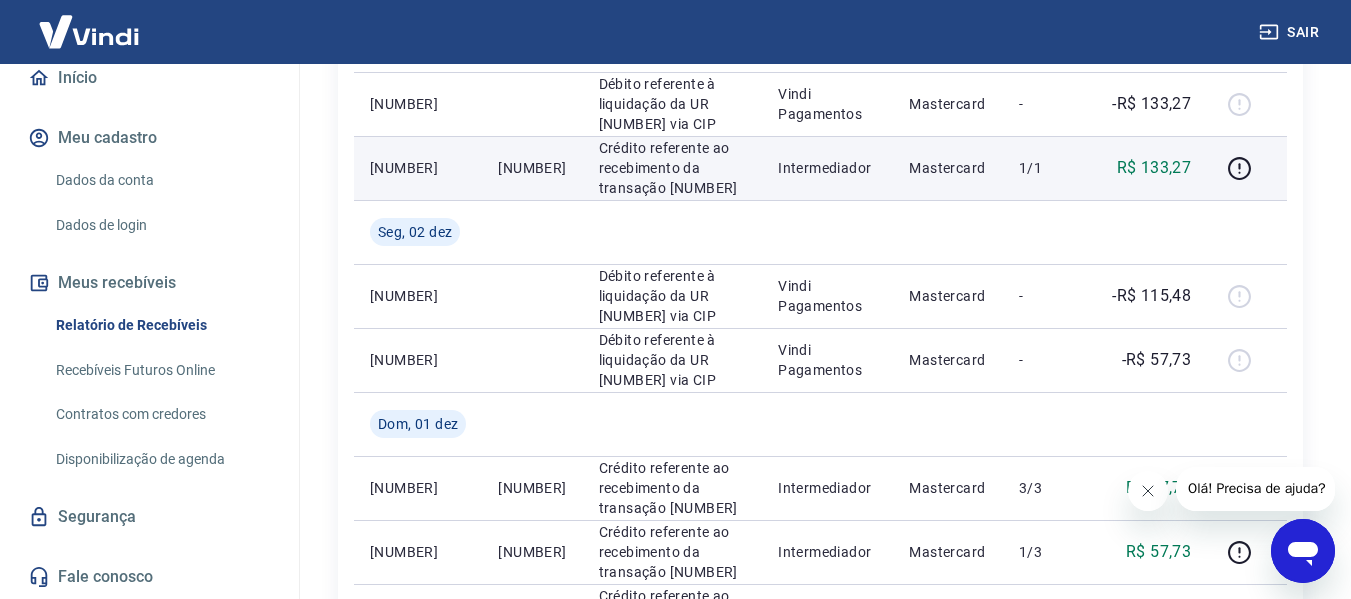 scroll, scrollTop: 400, scrollLeft: 0, axis: vertical 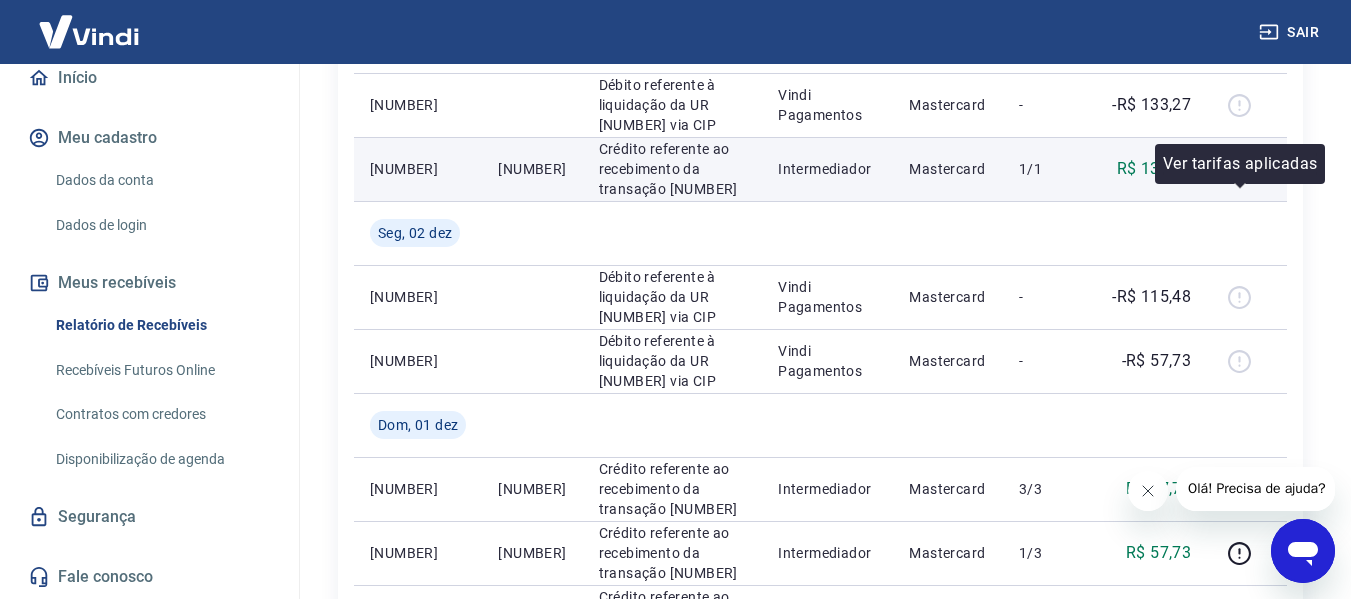 click 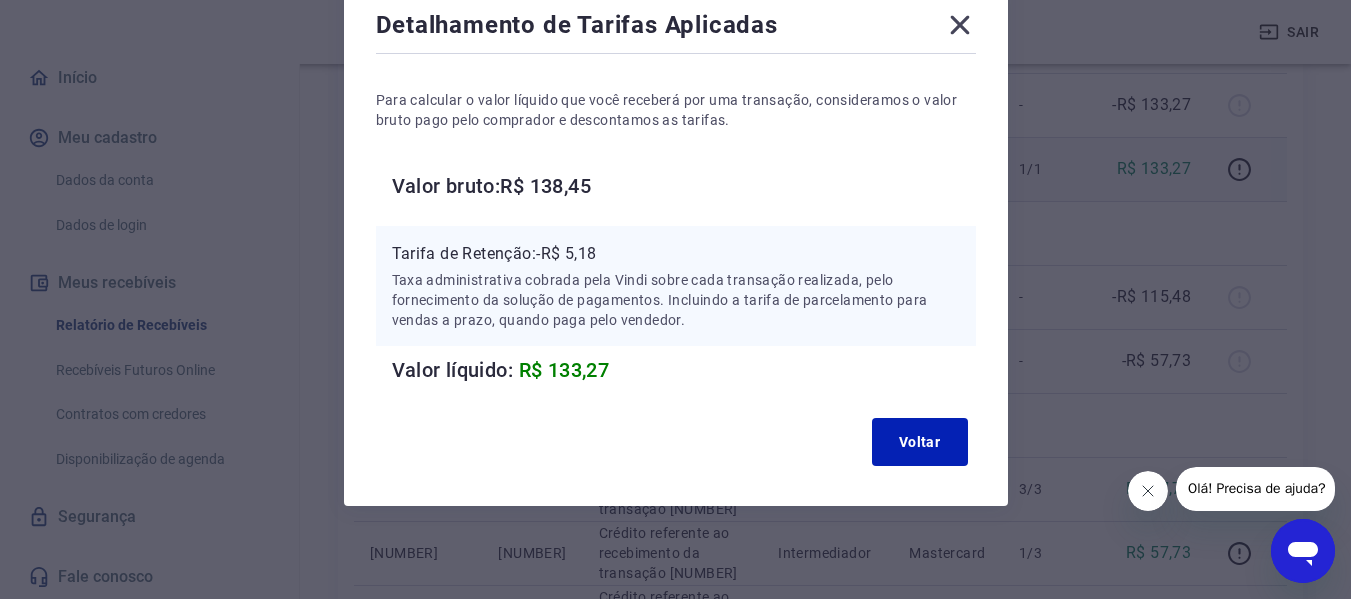 scroll, scrollTop: 122, scrollLeft: 0, axis: vertical 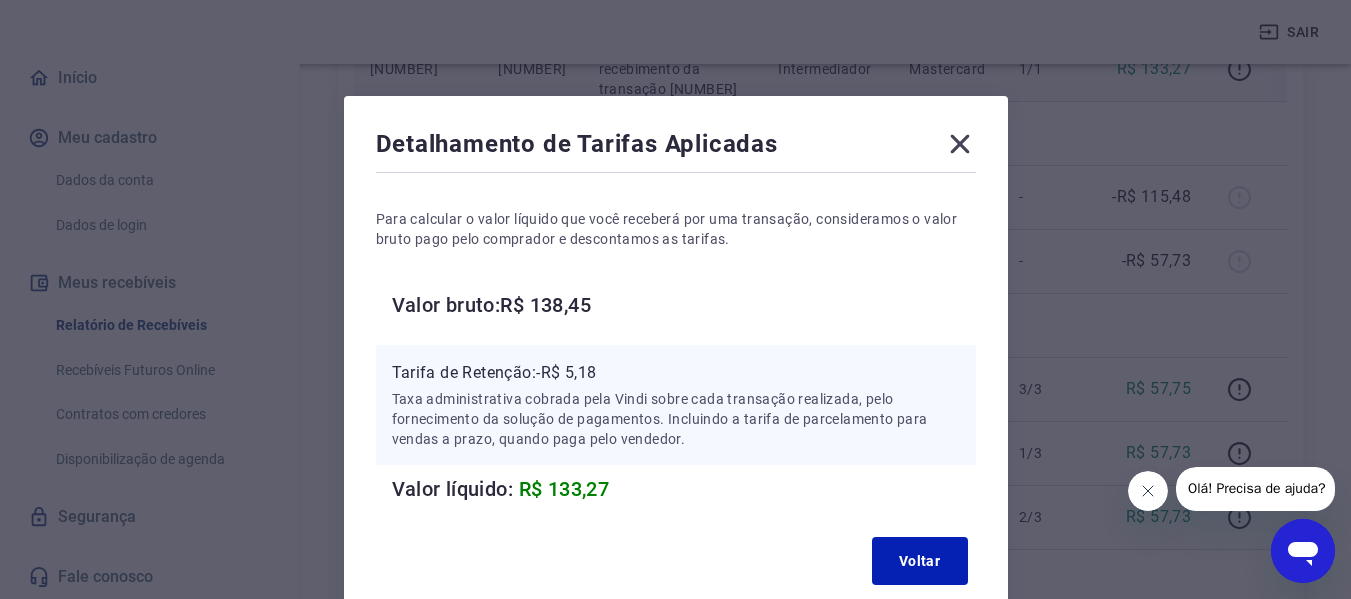 click 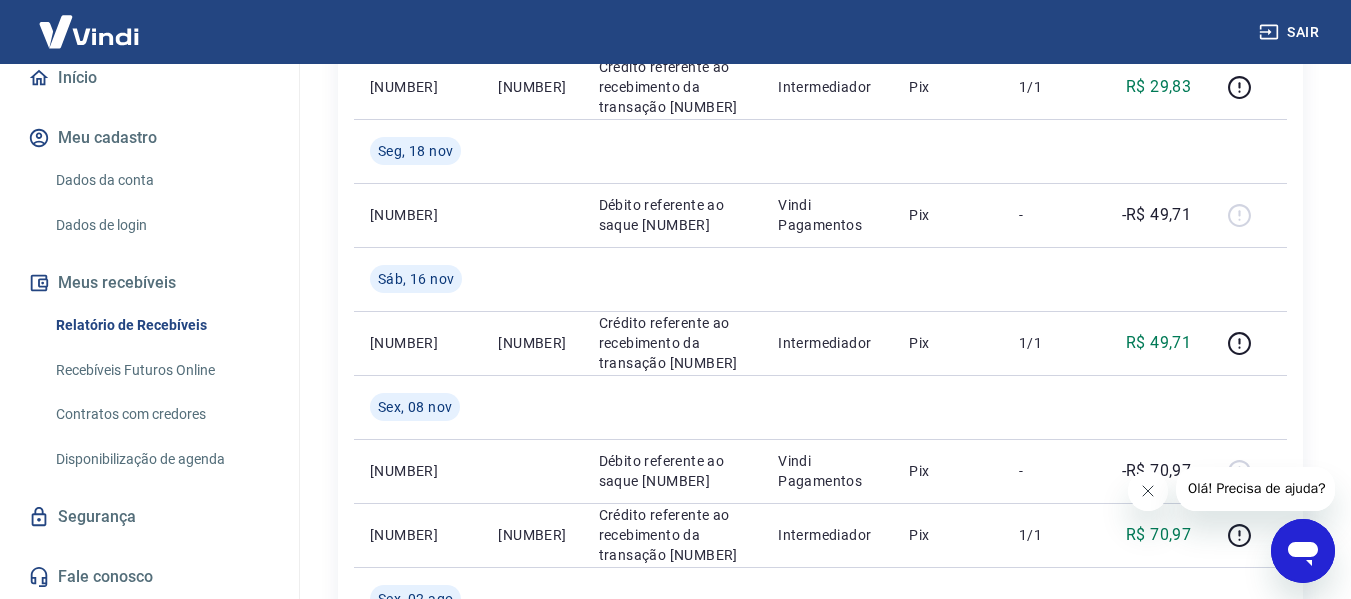 scroll, scrollTop: 1400, scrollLeft: 0, axis: vertical 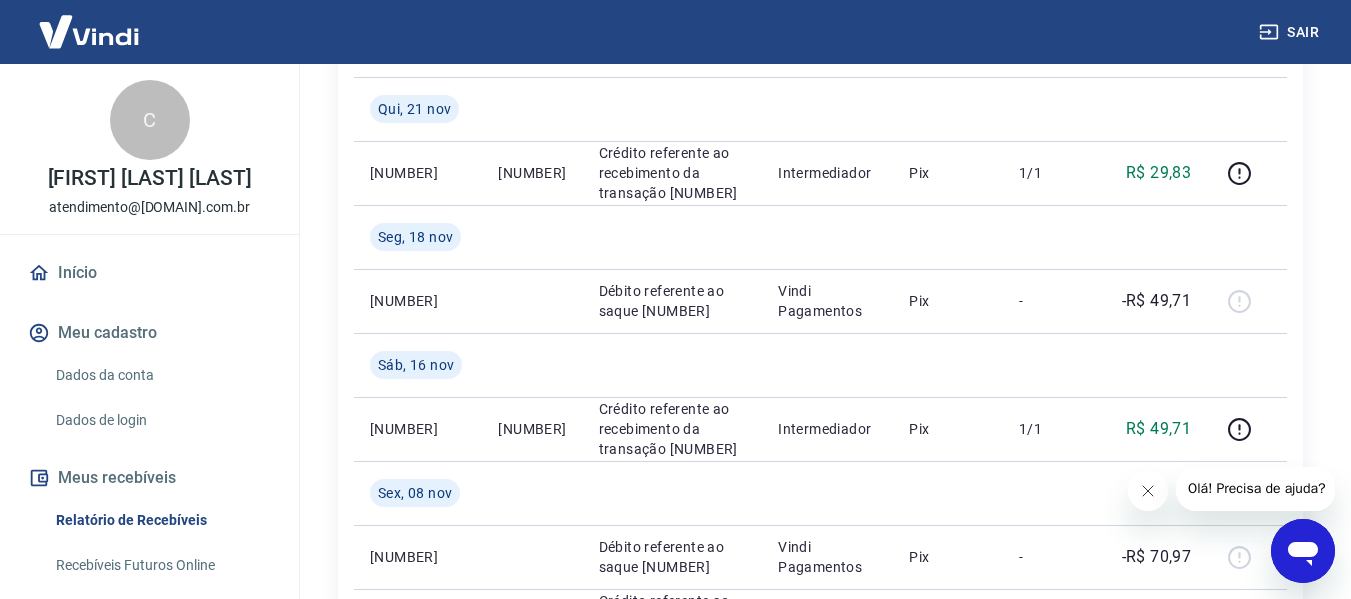 click on "Início" at bounding box center [149, 273] 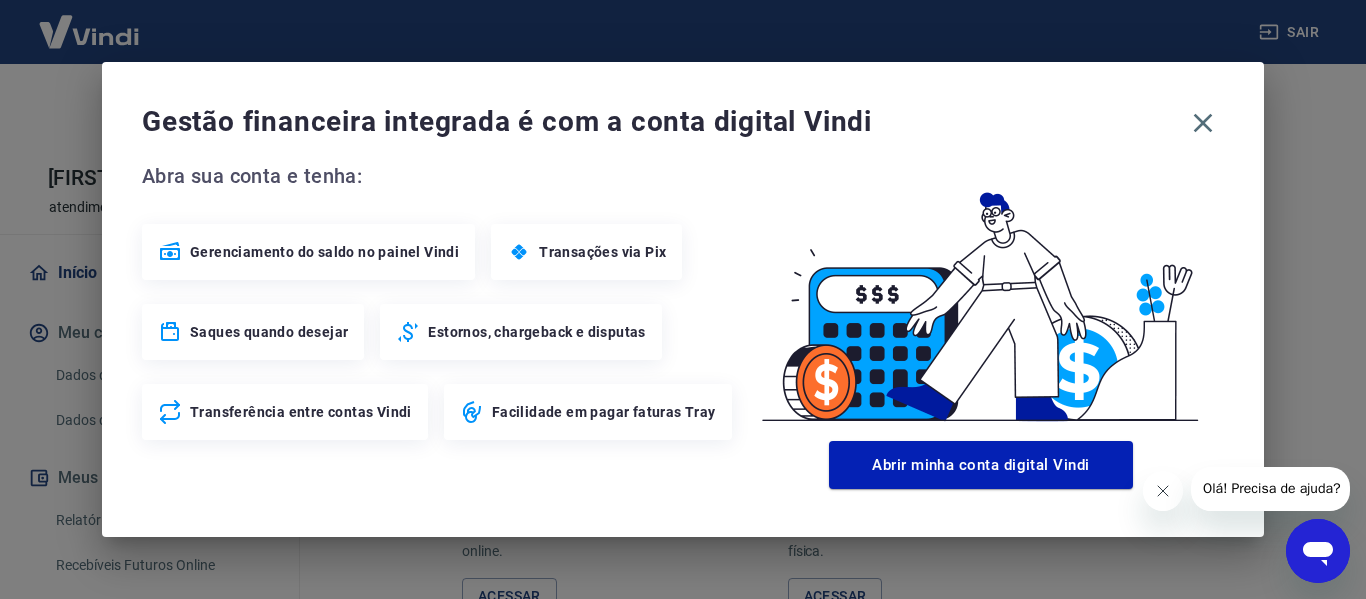 click on "Gestão financeira integrada é com a conta digital Vindi Abra sua conta e tenha: Gerenciamento do saldo no painel Vindi Transações via Pix Saques quando desejar Estornos, chargeback e disputas Transferência entre contas Vindi Facilidade em pagar faturas Tray Abrir minha conta digital Vindi" at bounding box center [683, 299] 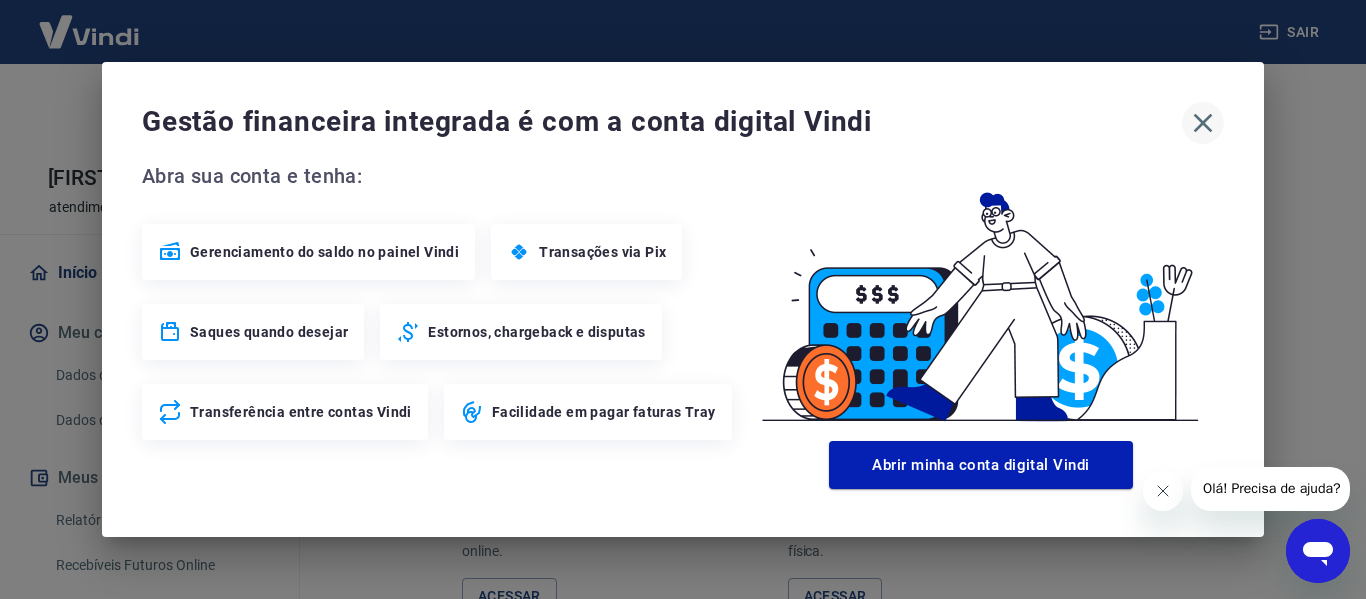 click 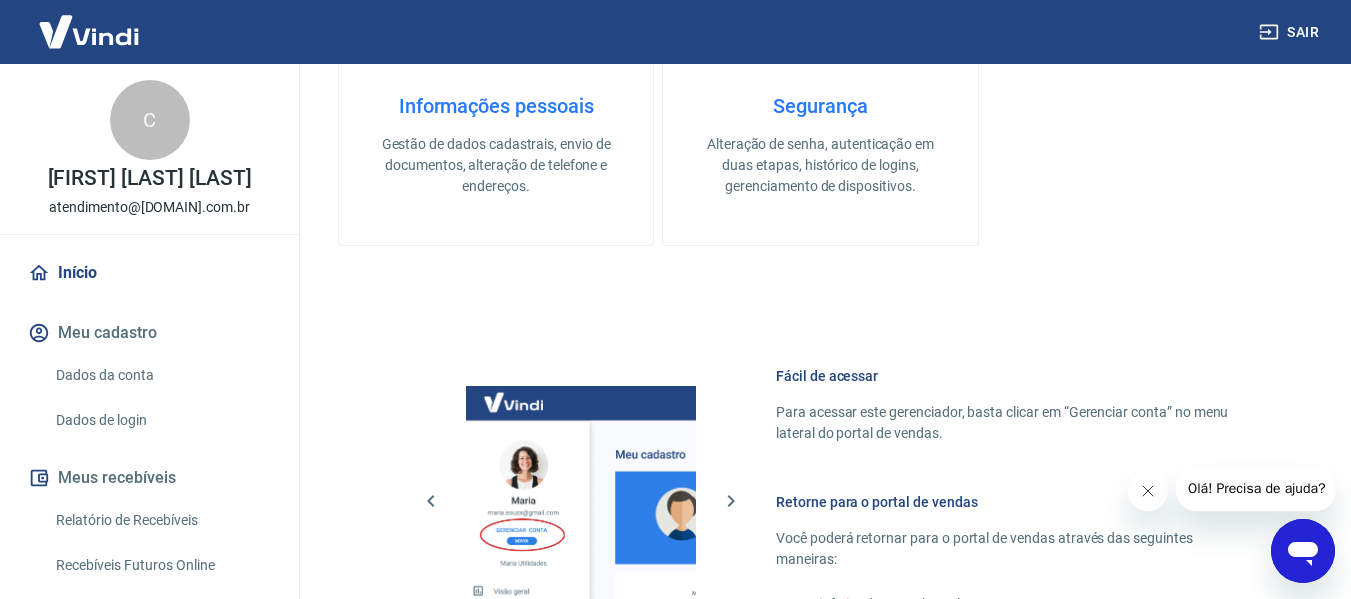 scroll, scrollTop: 700, scrollLeft: 0, axis: vertical 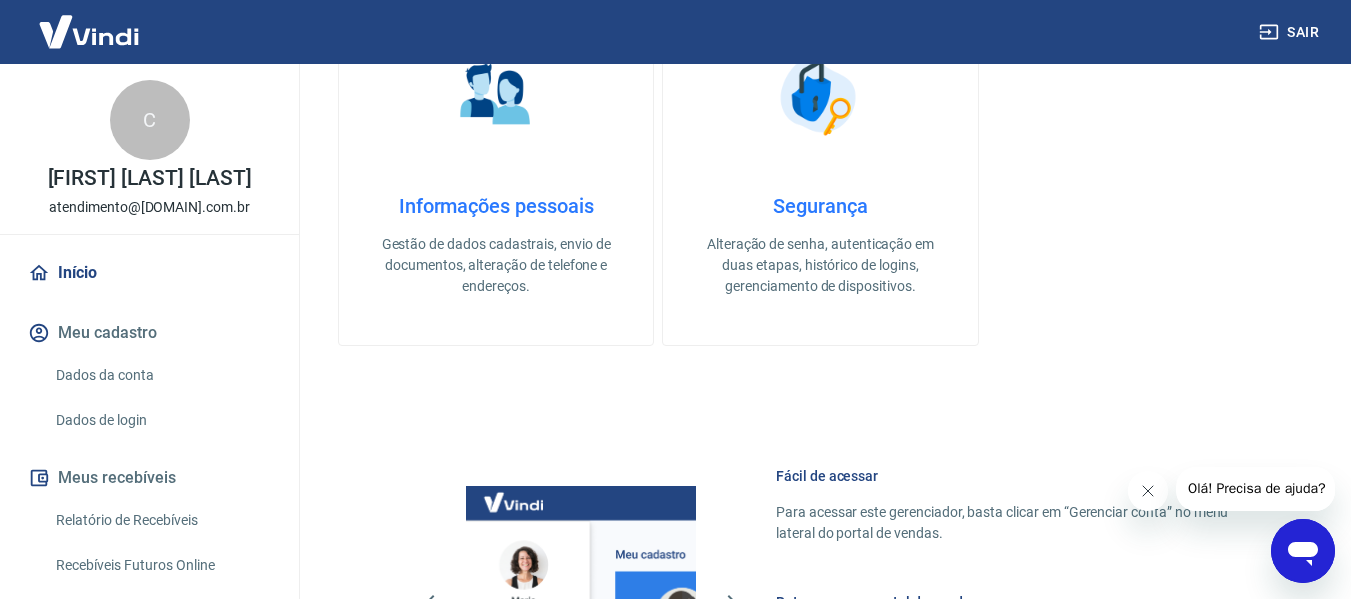 click on "Informações pessoais Gestão de dados cadastrais, envio de documentos, alteração de telefone e endereços." at bounding box center [496, 171] 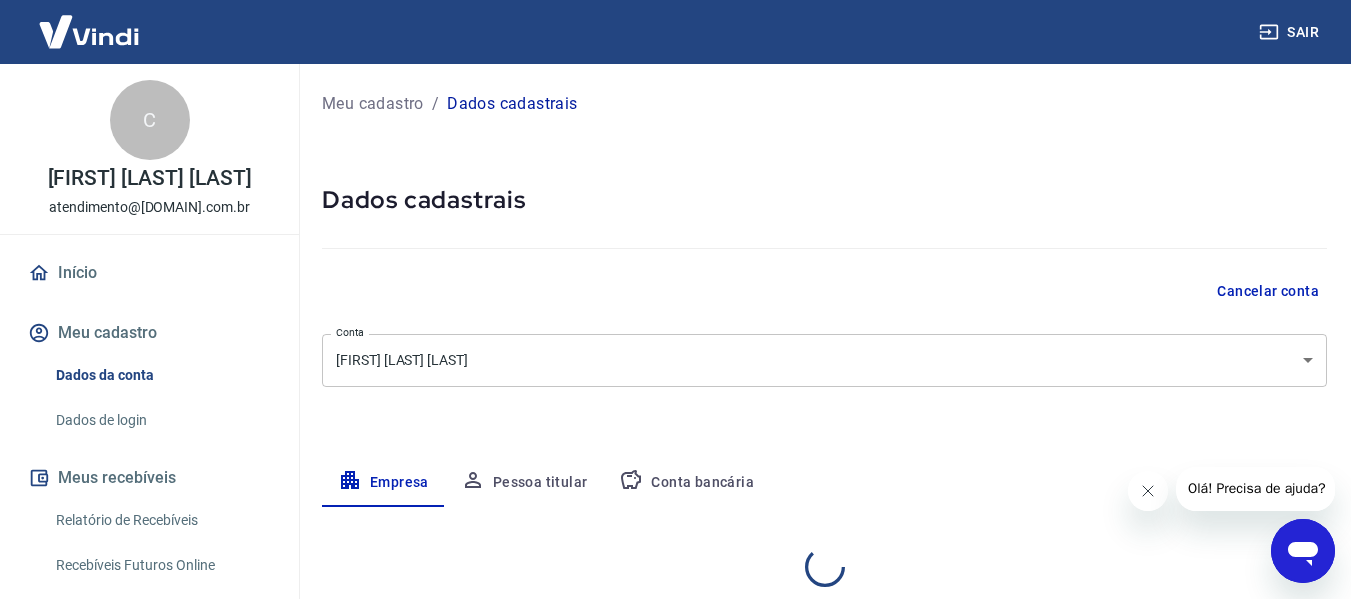 select on "SP" 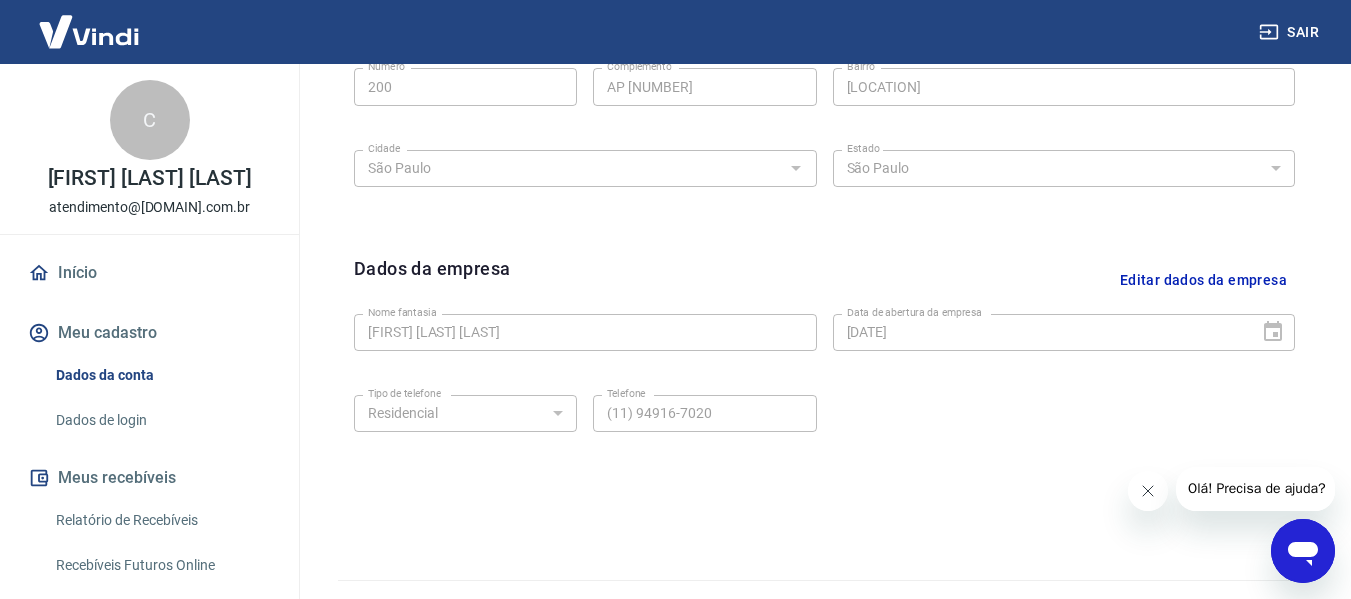 scroll, scrollTop: 843, scrollLeft: 0, axis: vertical 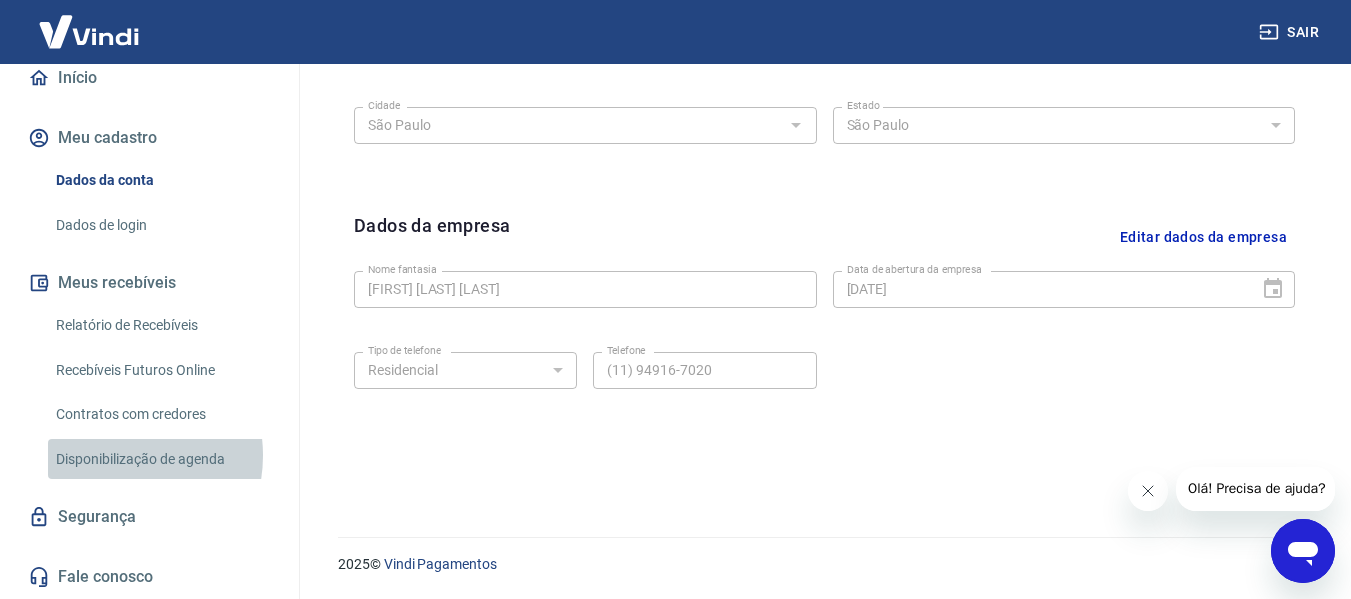 click on "Disponibilização de agenda" at bounding box center (161, 459) 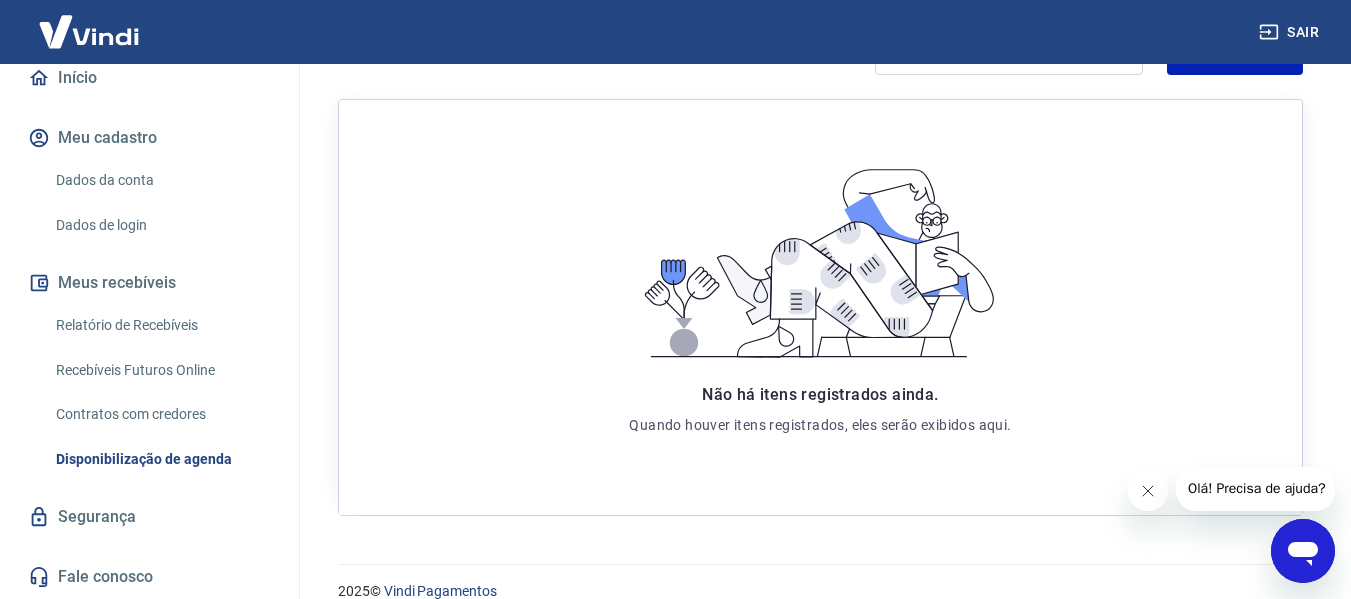 scroll, scrollTop: 386, scrollLeft: 0, axis: vertical 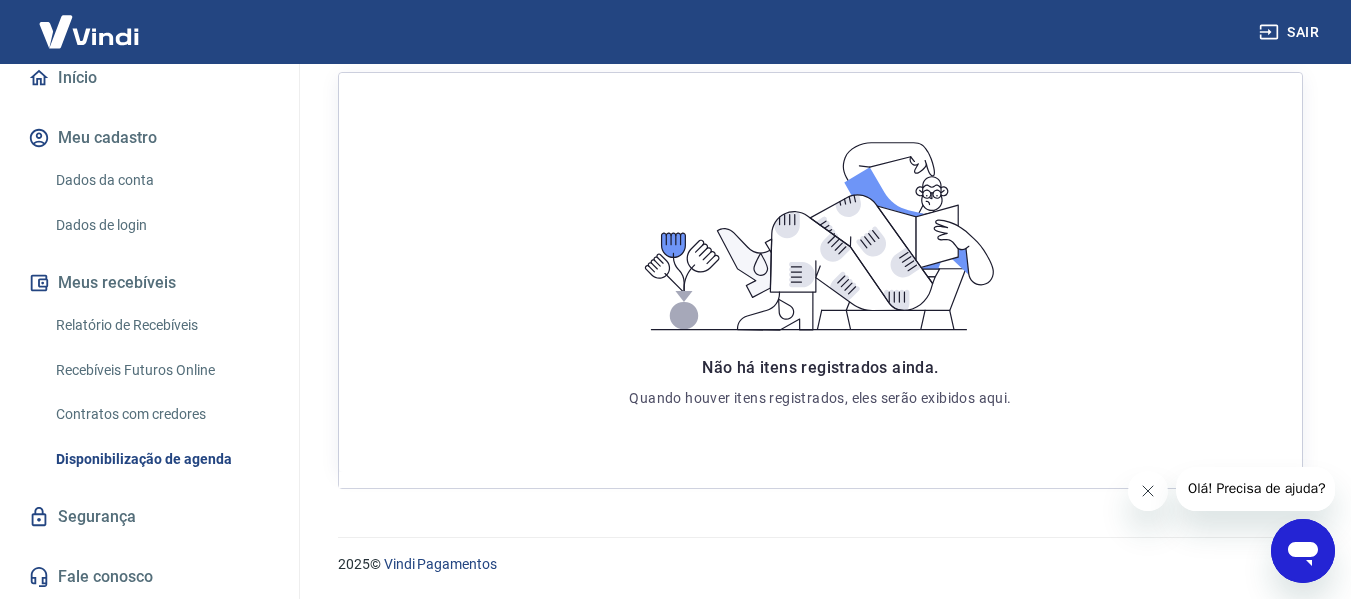 click on "Recebíveis Futuros Online" at bounding box center [161, 370] 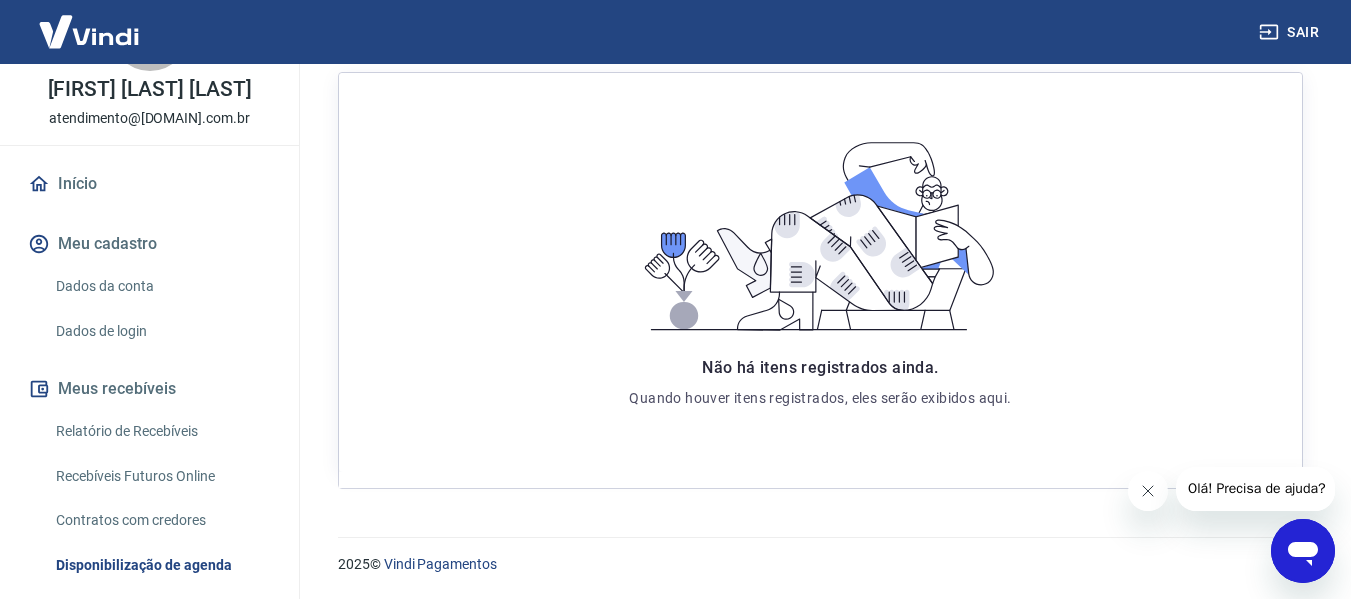 scroll, scrollTop: 0, scrollLeft: 0, axis: both 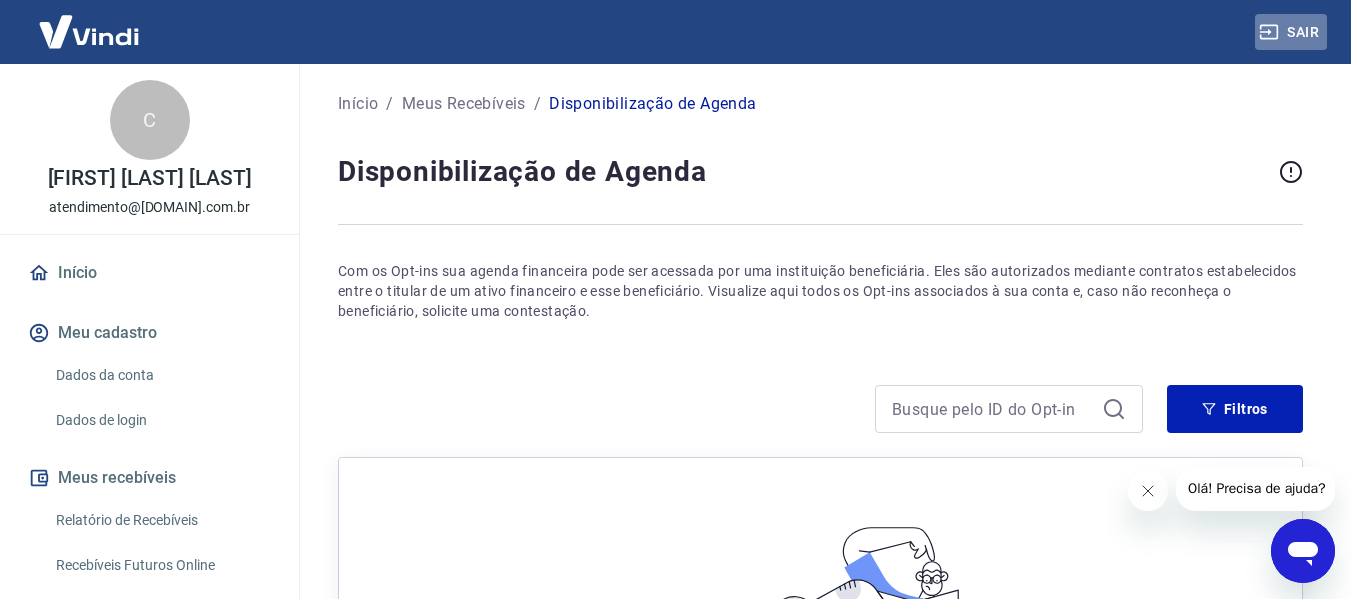 click on "Sair" at bounding box center [1291, 32] 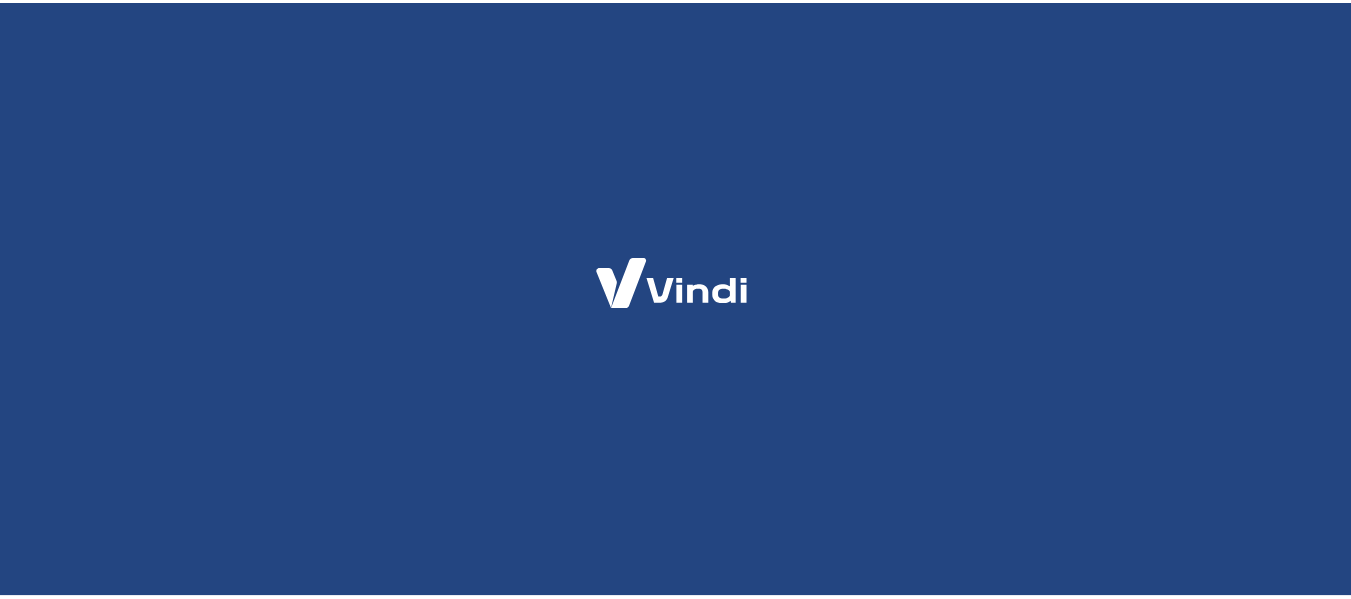 scroll, scrollTop: 0, scrollLeft: 0, axis: both 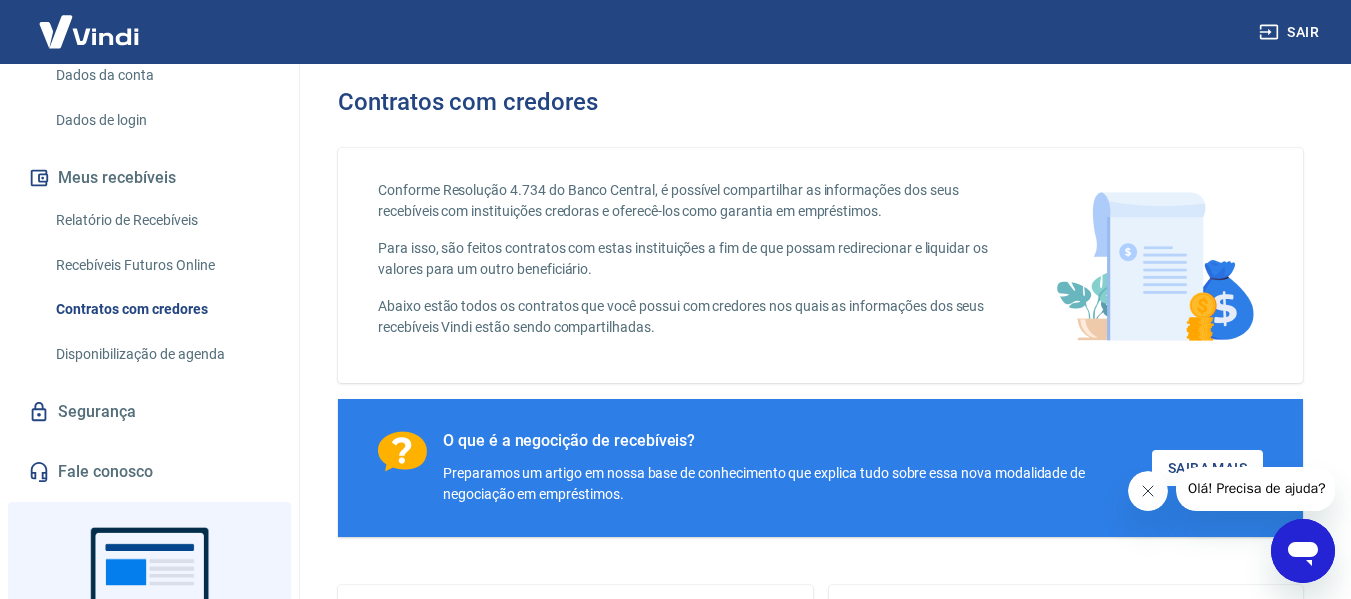 click at bounding box center [89, 31] 